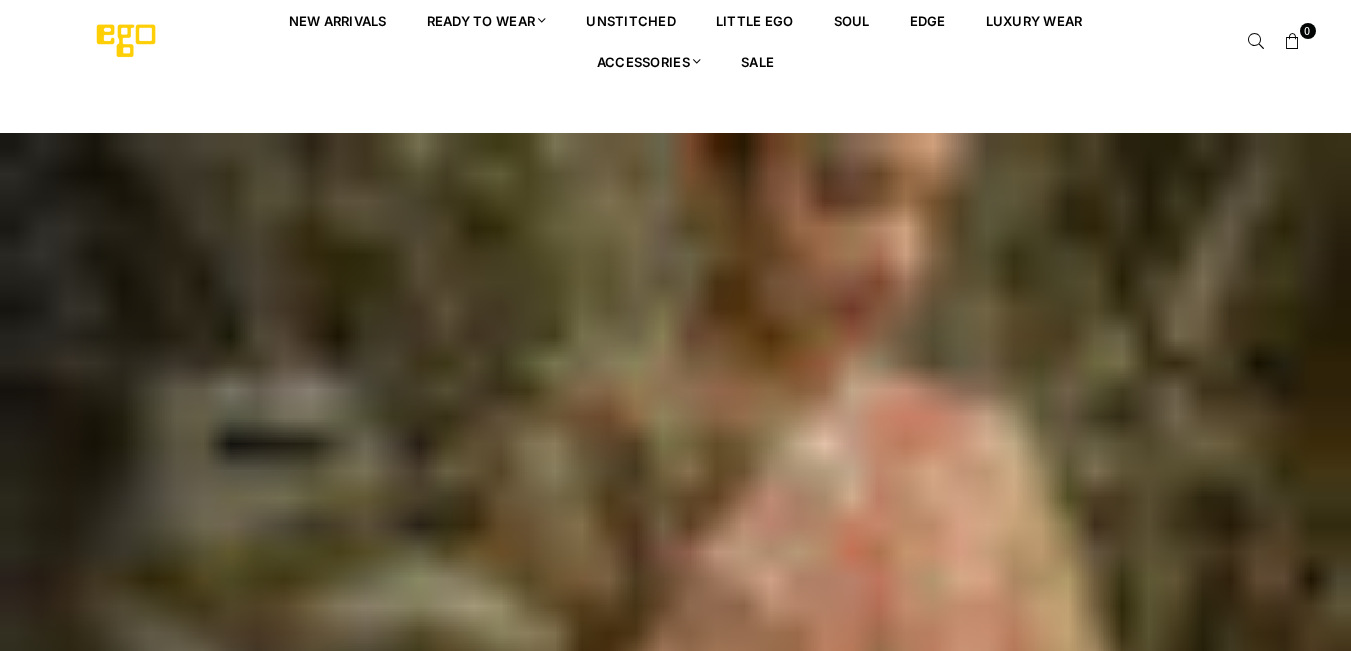 scroll, scrollTop: 0, scrollLeft: 0, axis: both 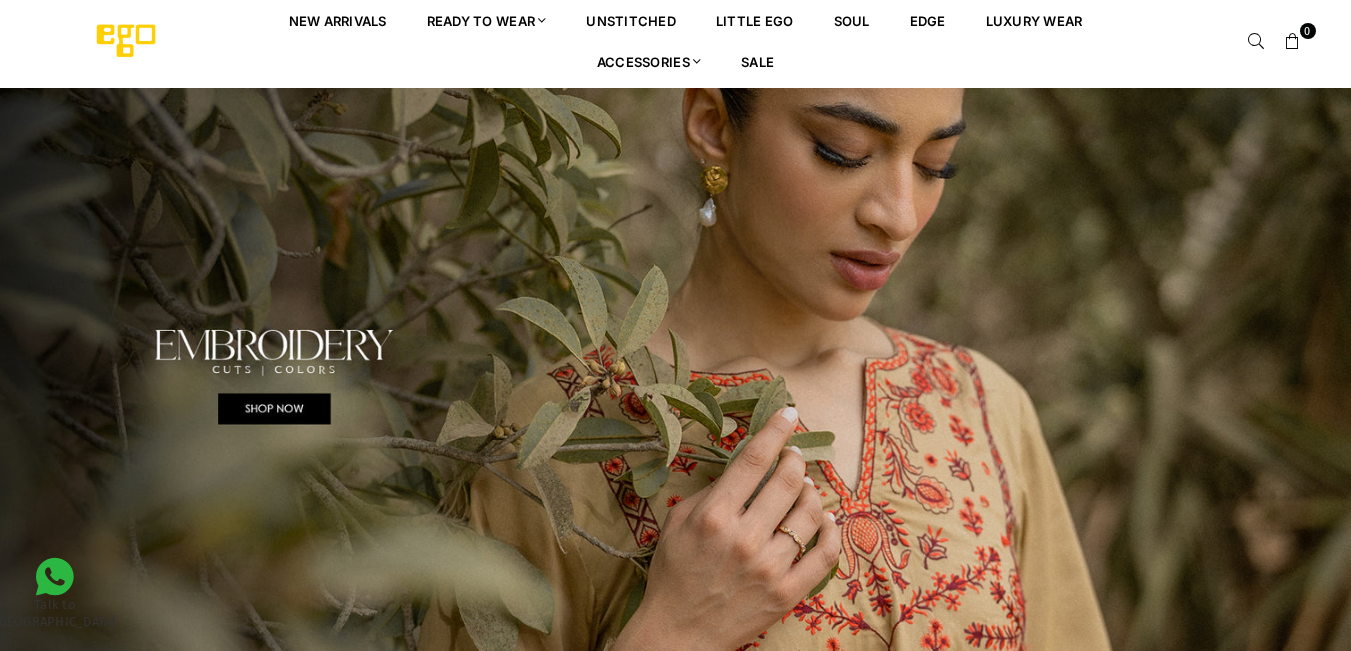 drag, startPoint x: 696, startPoint y: 264, endPoint x: 691, endPoint y: 220, distance: 44.28318 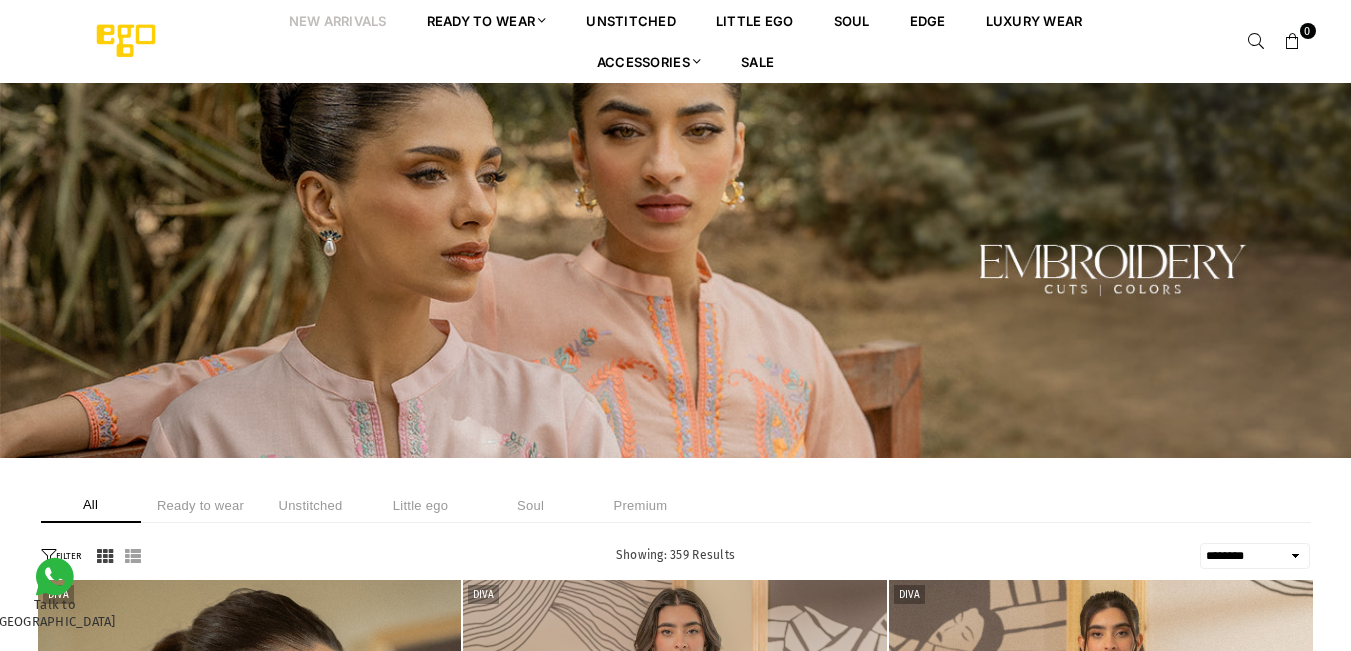 select on "******" 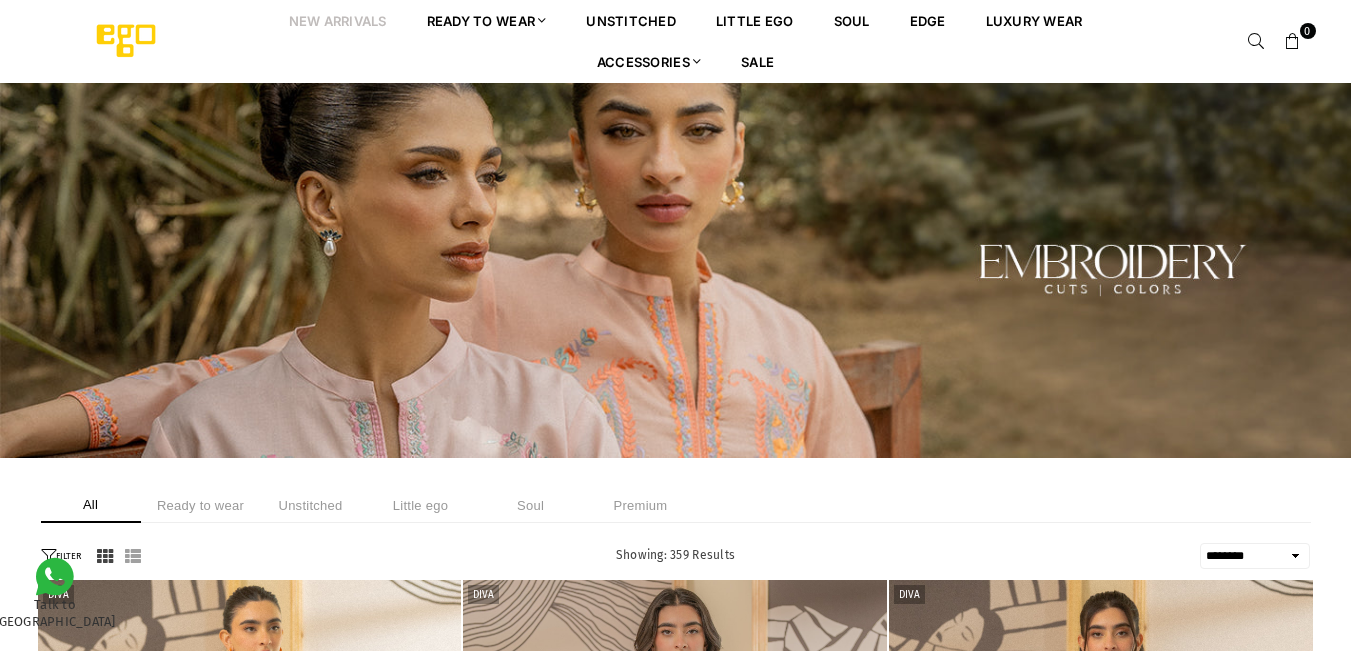 scroll, scrollTop: 0, scrollLeft: 0, axis: both 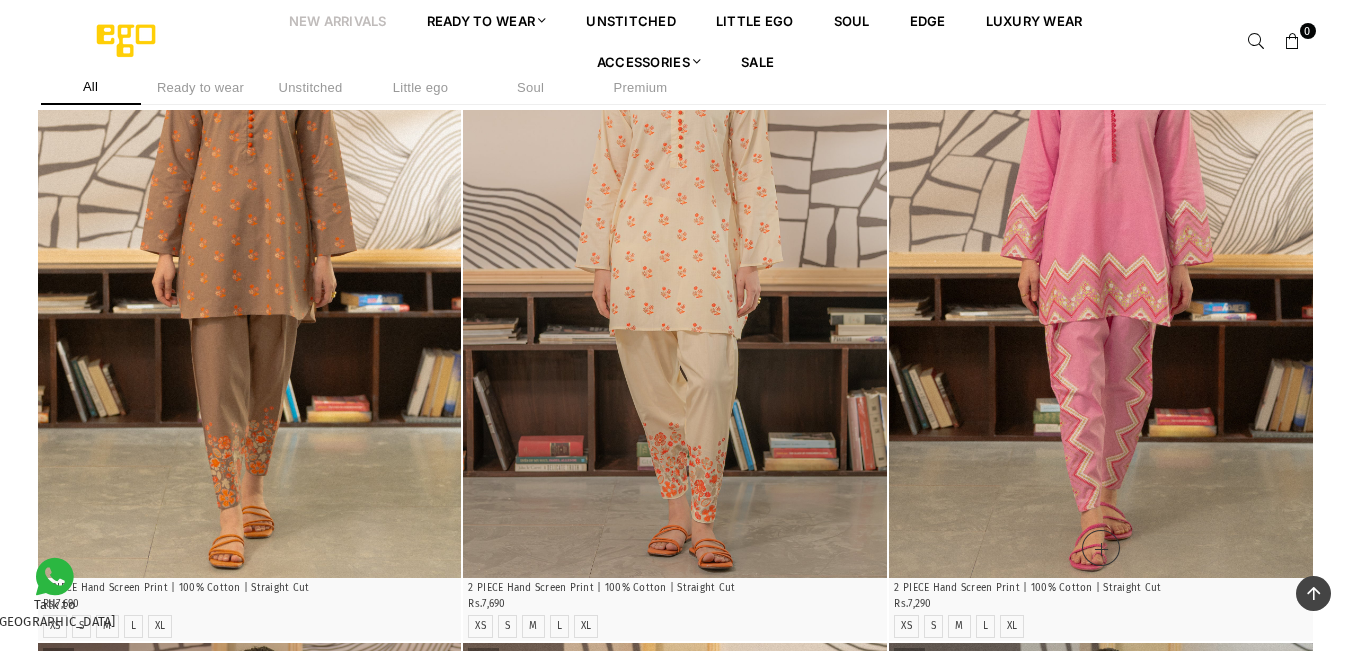 click at bounding box center (1101, 260) 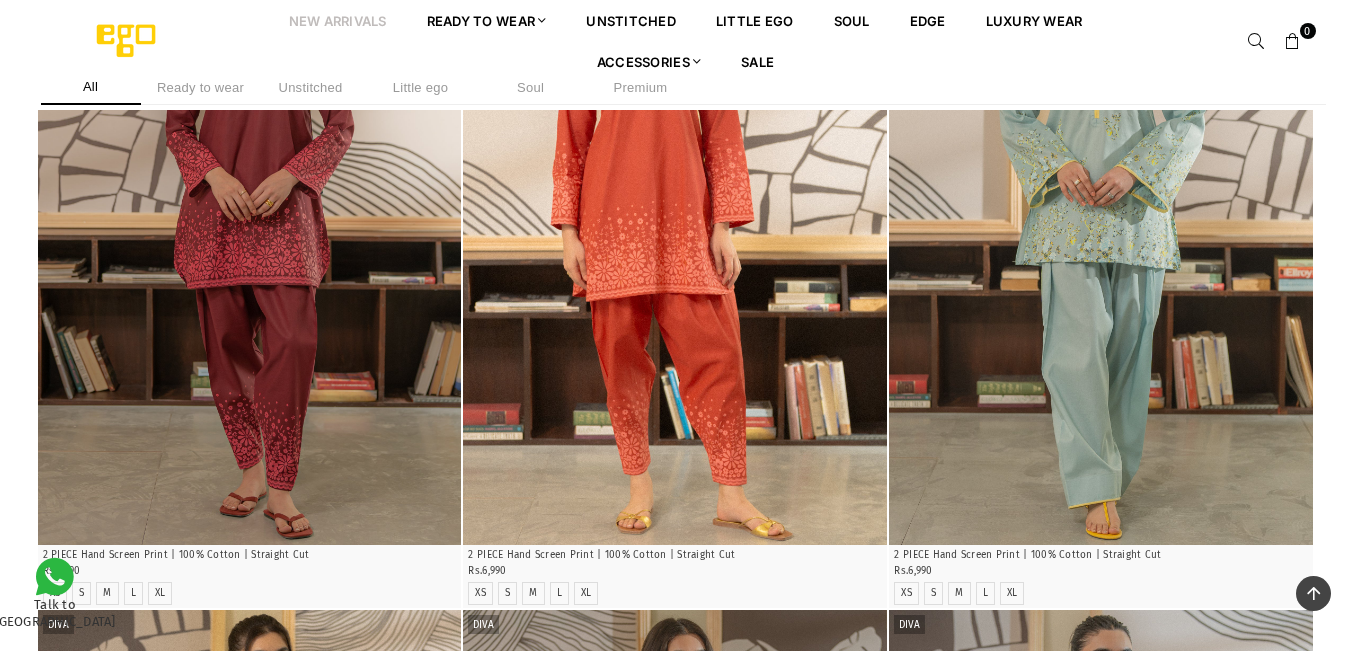 scroll, scrollTop: 1982, scrollLeft: 0, axis: vertical 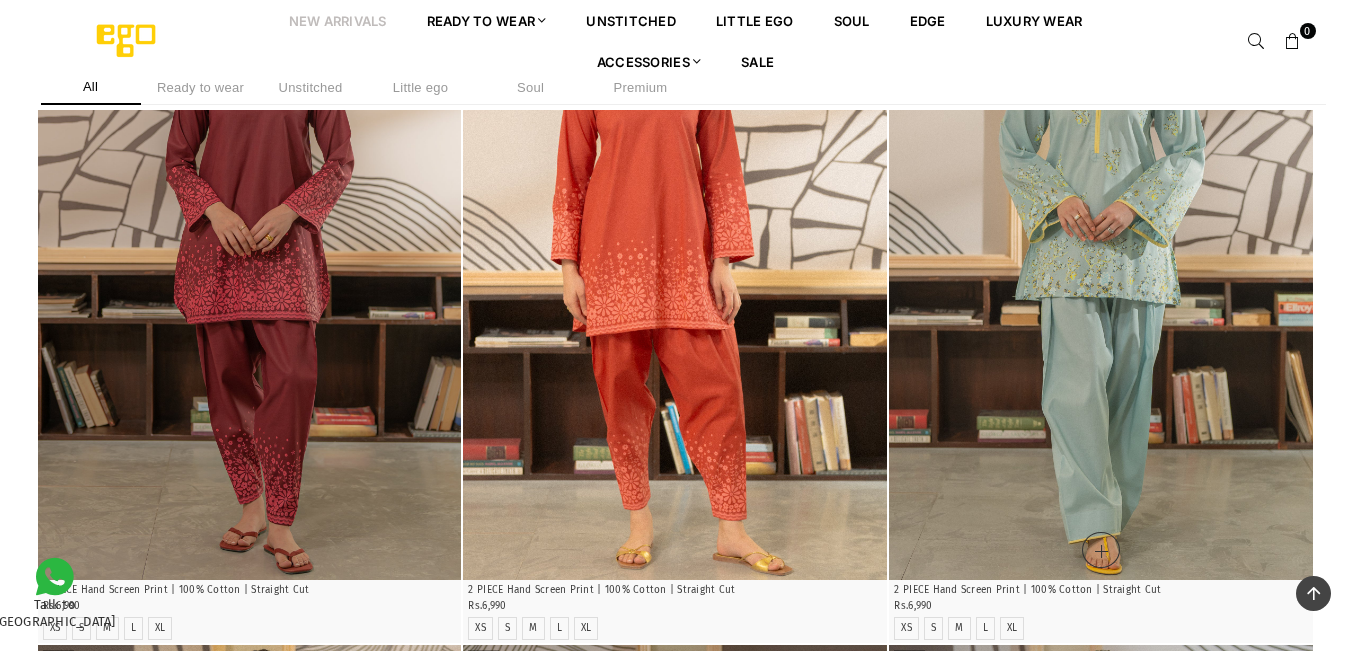 click at bounding box center (1101, 262) 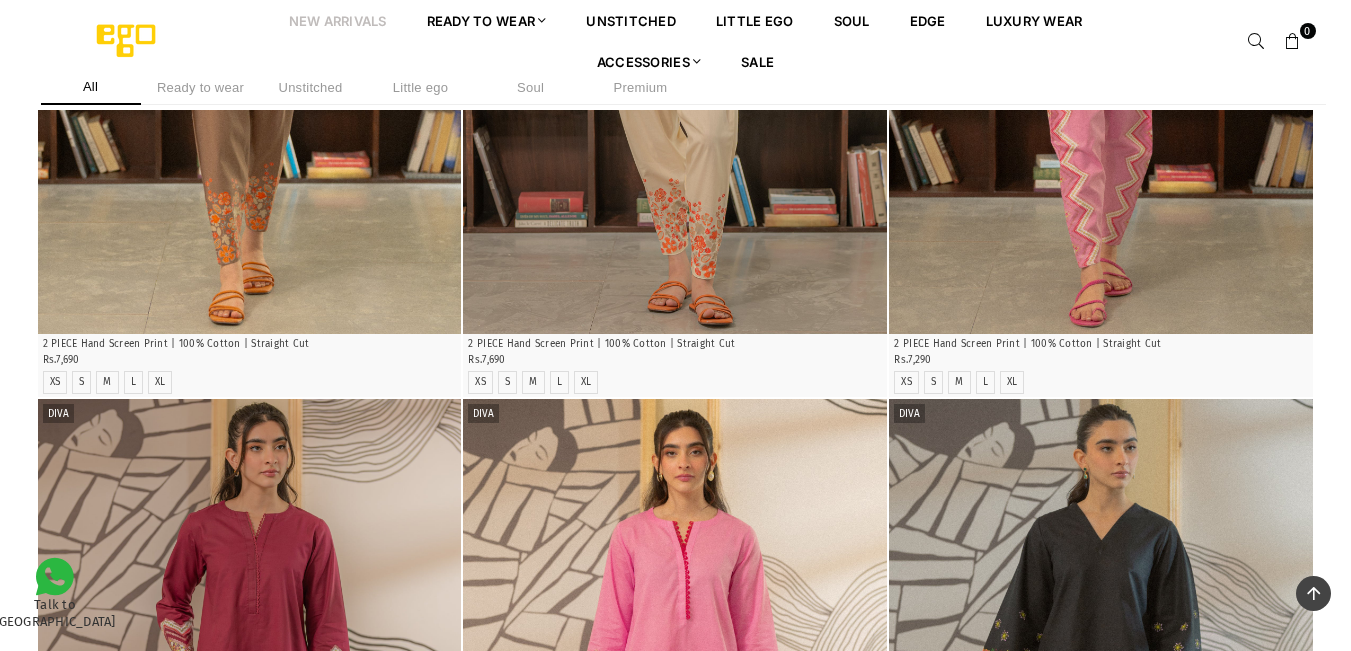 scroll, scrollTop: 582, scrollLeft: 0, axis: vertical 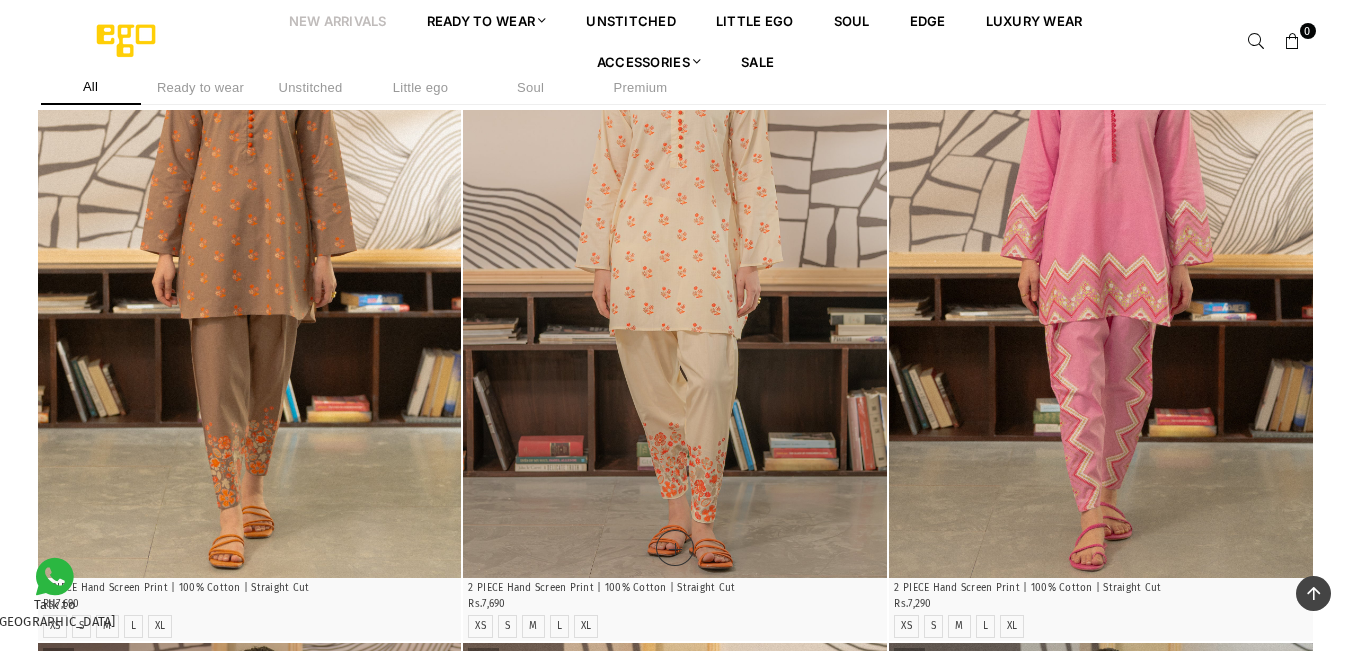 click at bounding box center [675, 260] 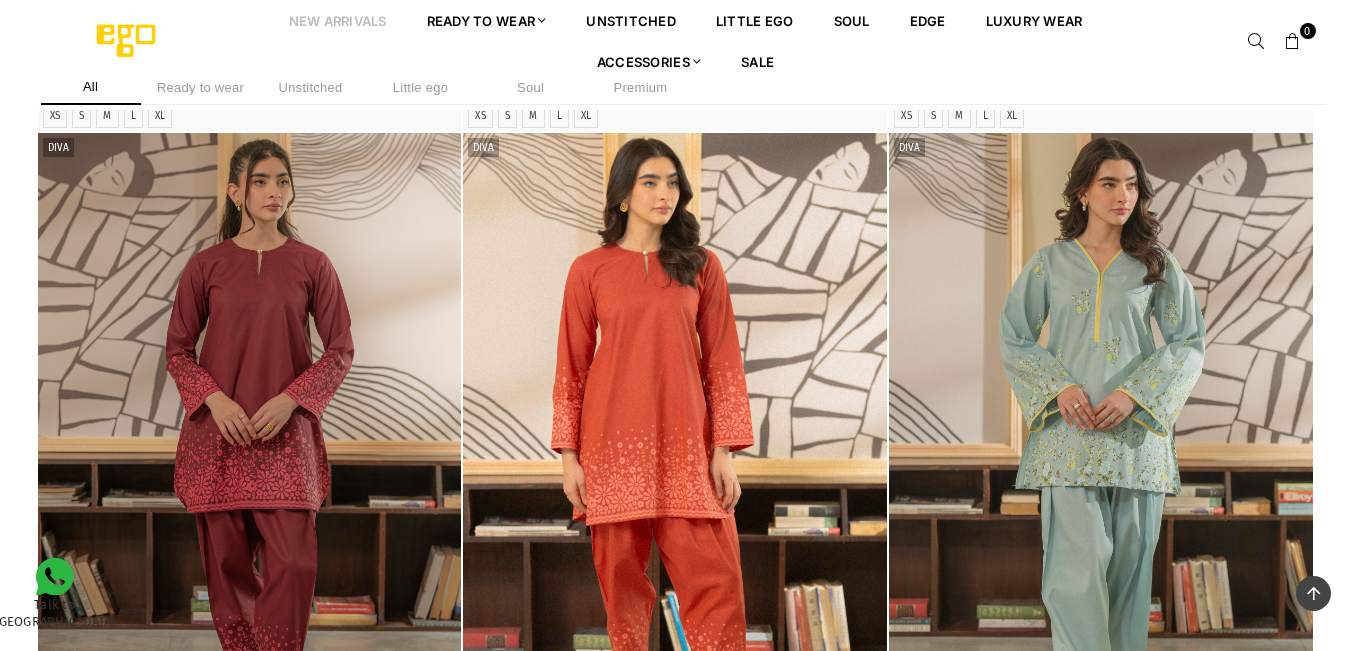 scroll, scrollTop: 1982, scrollLeft: 0, axis: vertical 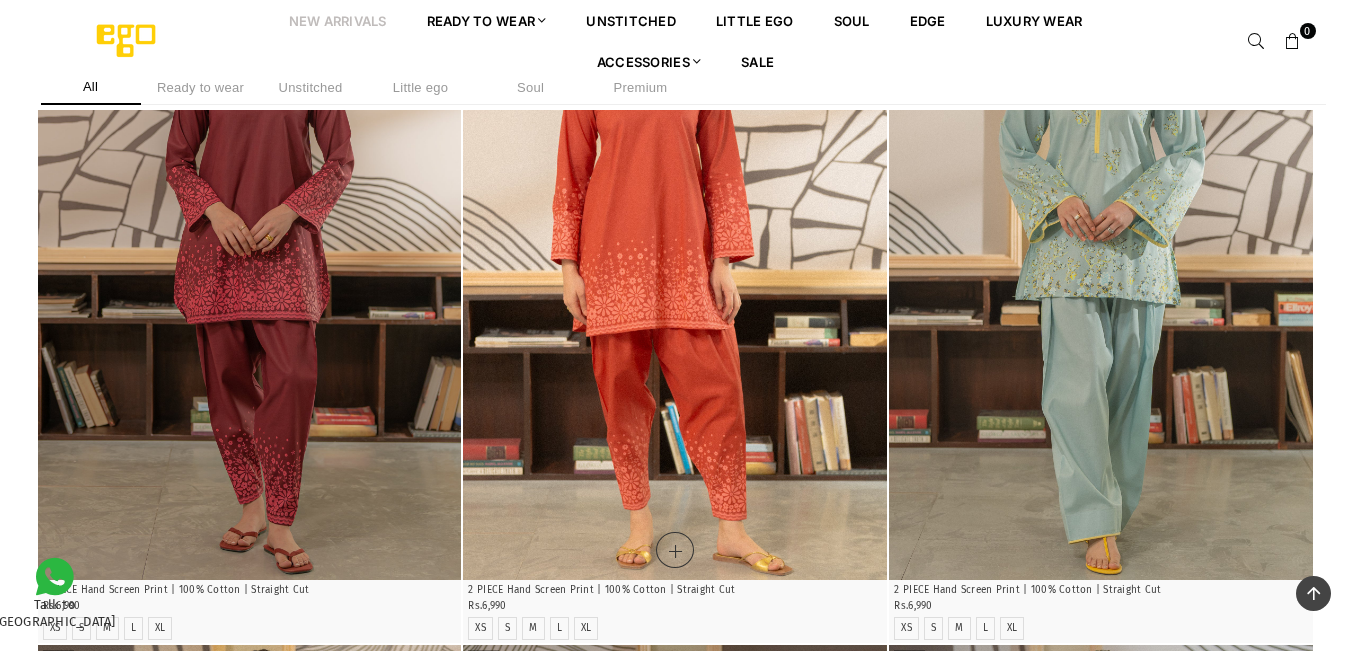 click at bounding box center [675, 262] 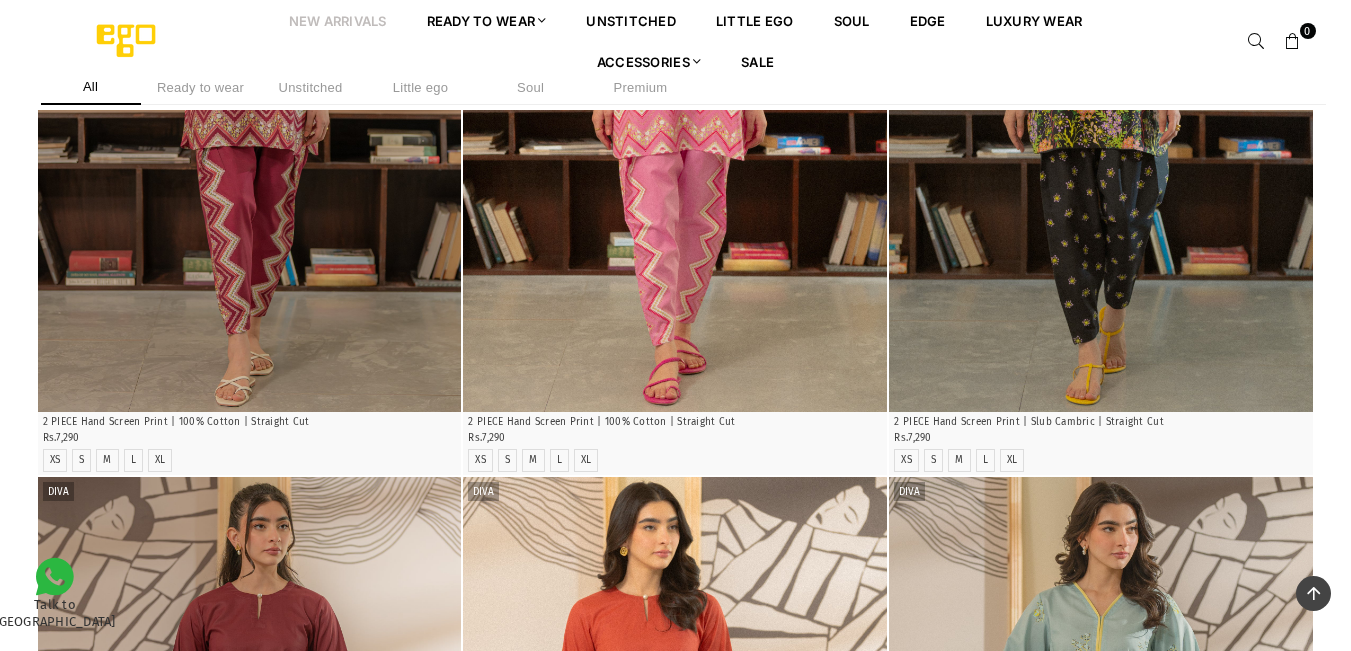 scroll, scrollTop: 1282, scrollLeft: 0, axis: vertical 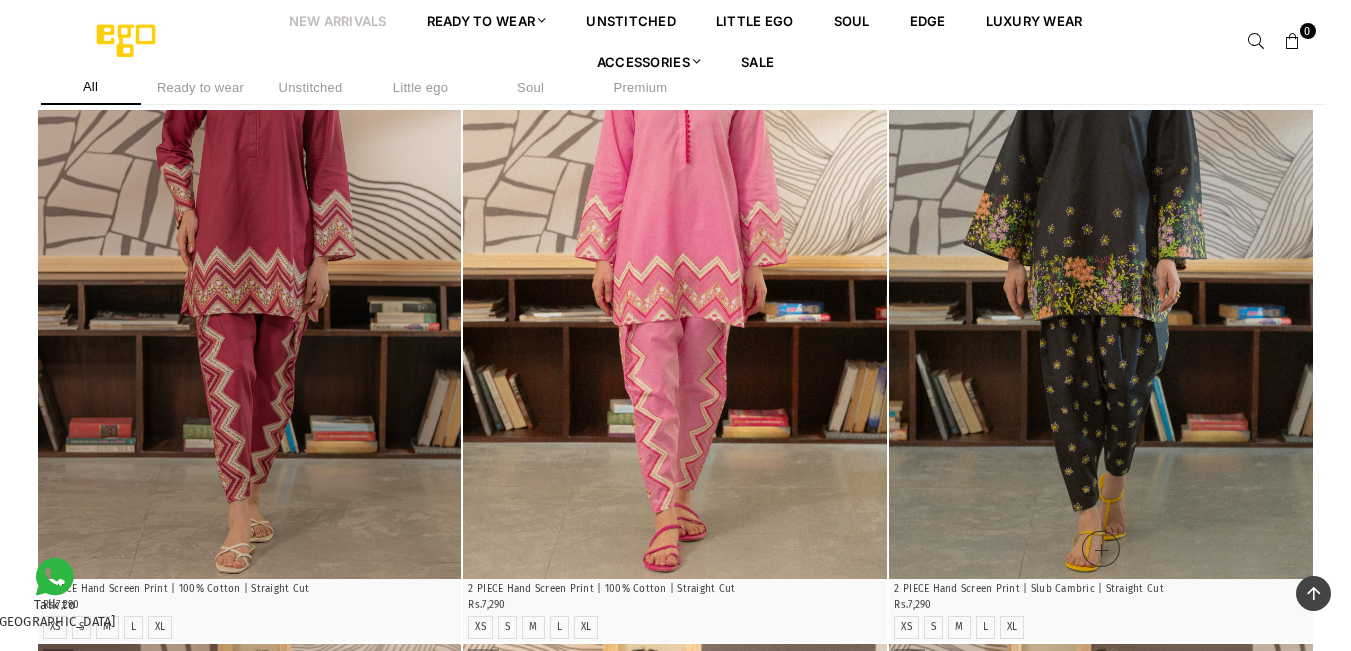 click at bounding box center (1101, 261) 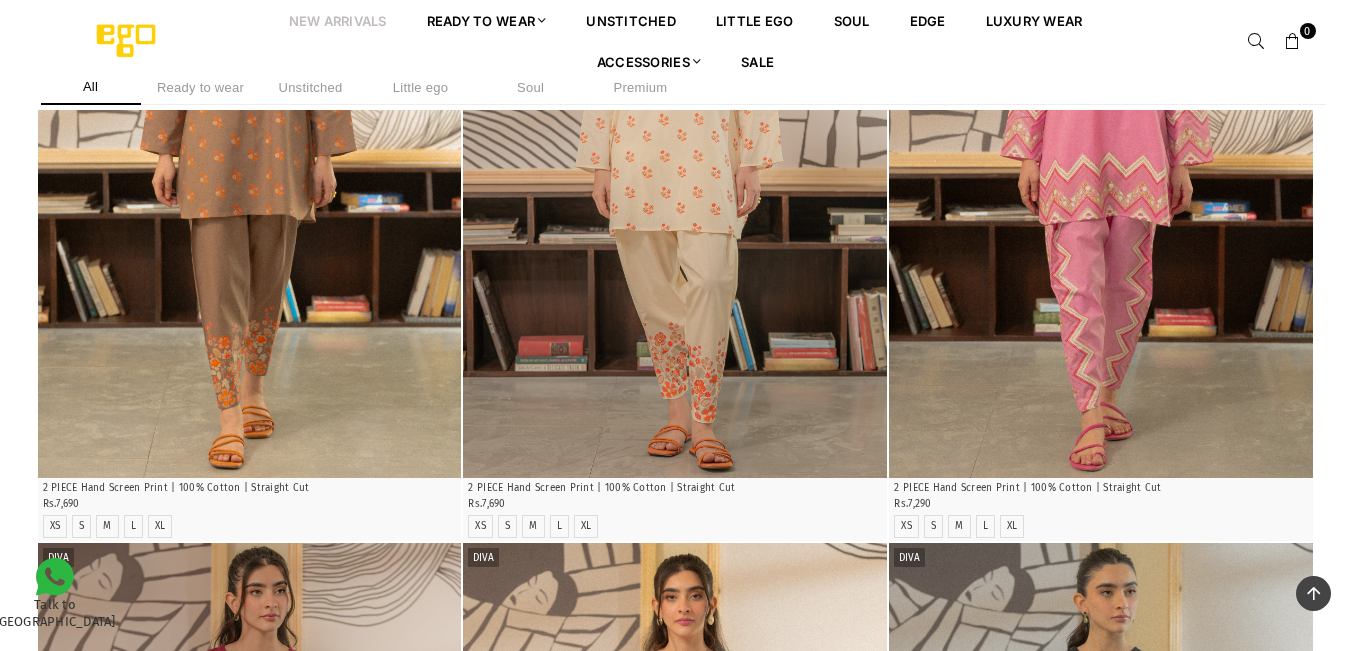 scroll, scrollTop: 782, scrollLeft: 0, axis: vertical 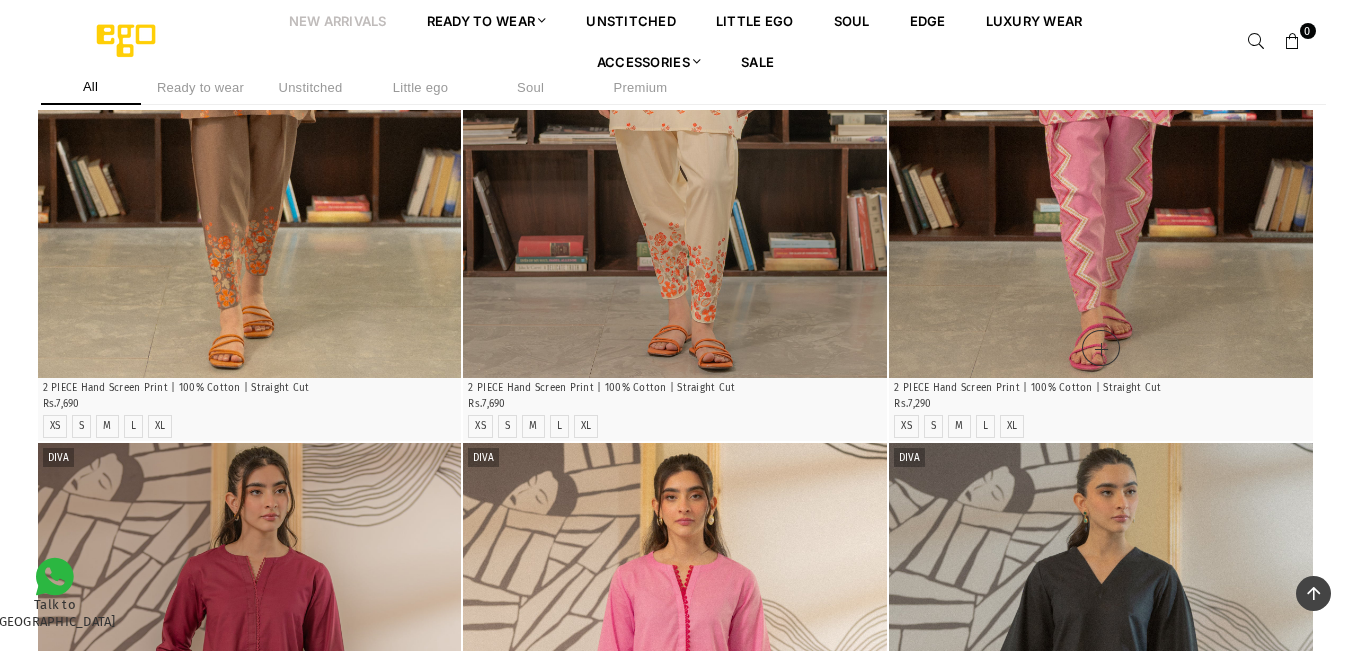click at bounding box center (1101, 60) 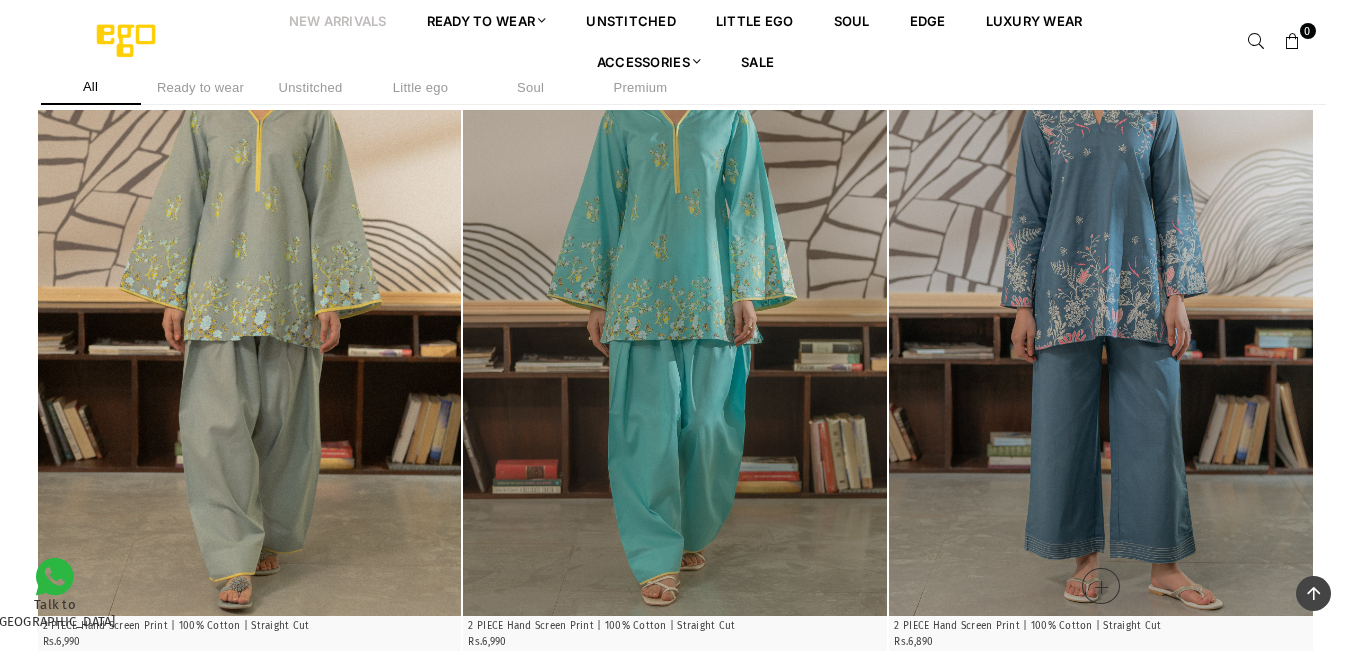 scroll, scrollTop: 2682, scrollLeft: 0, axis: vertical 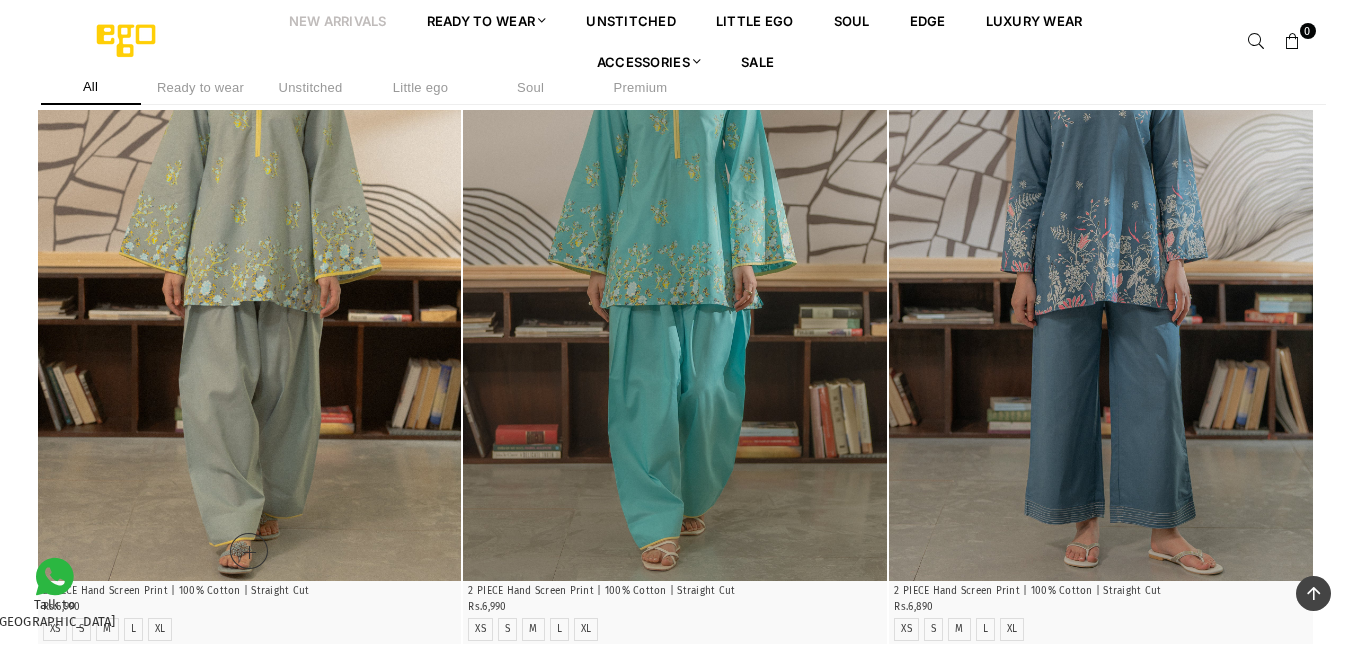 click at bounding box center [250, 263] 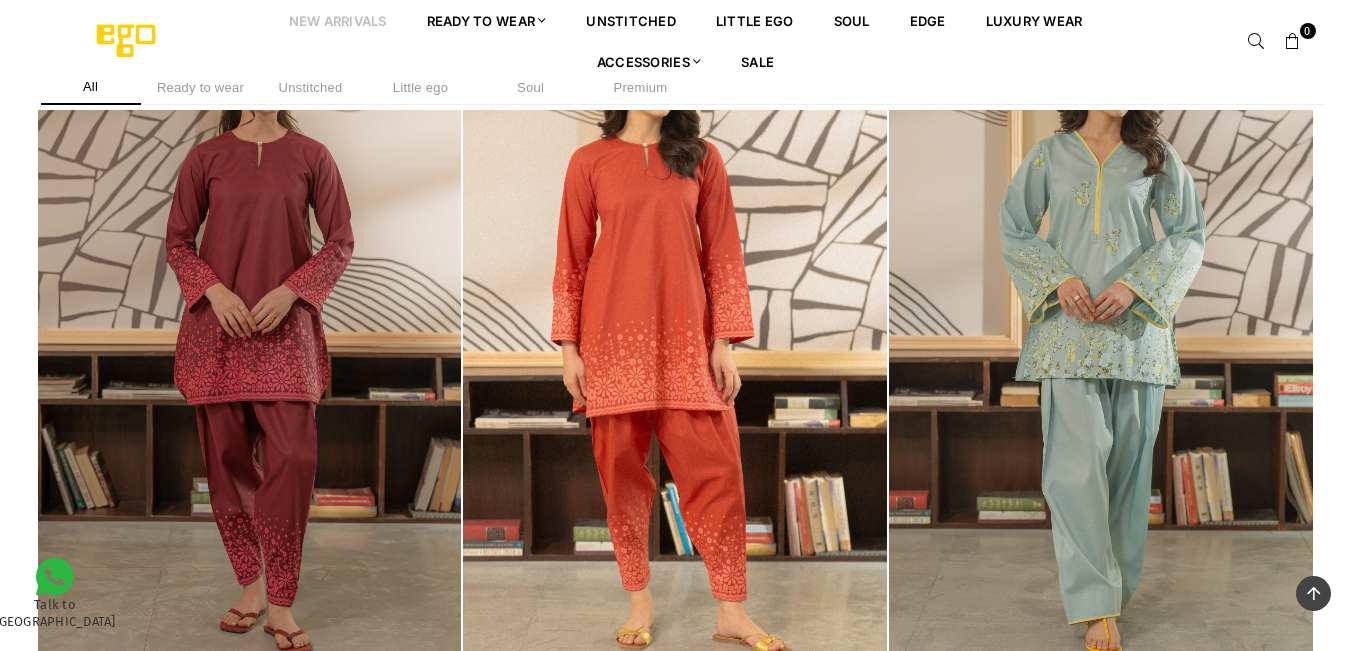 scroll, scrollTop: 1882, scrollLeft: 0, axis: vertical 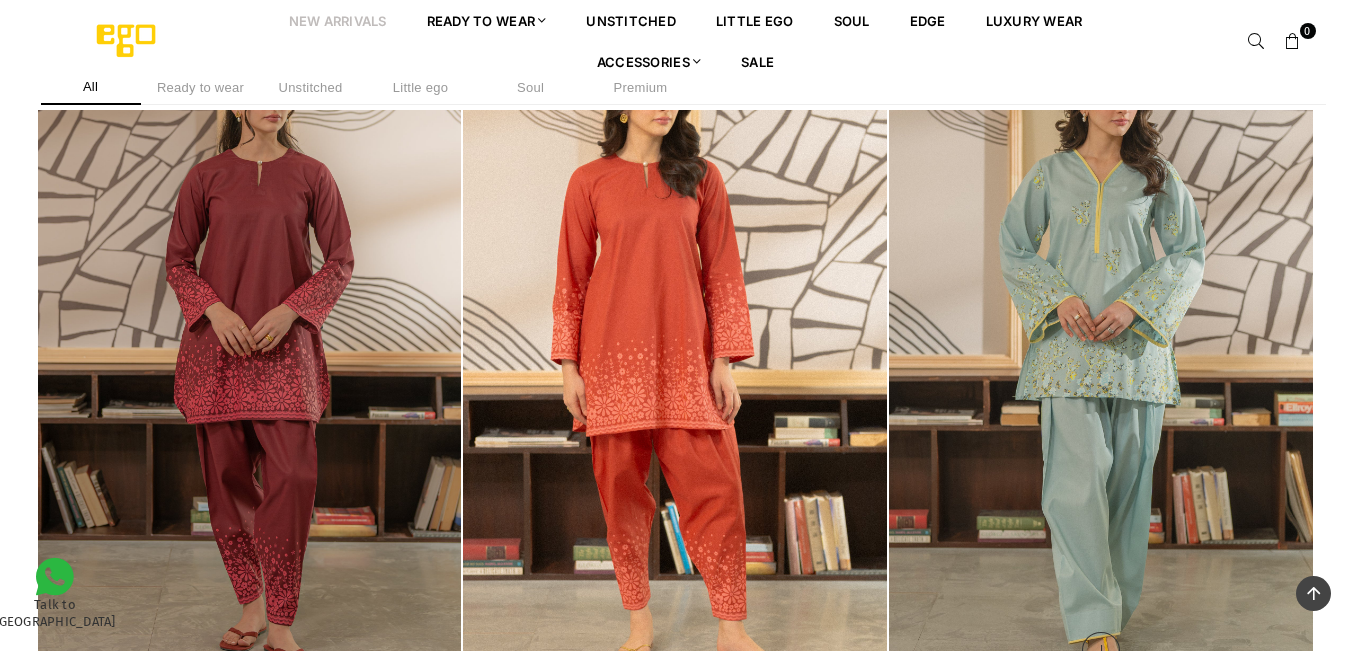 click at bounding box center (1101, 362) 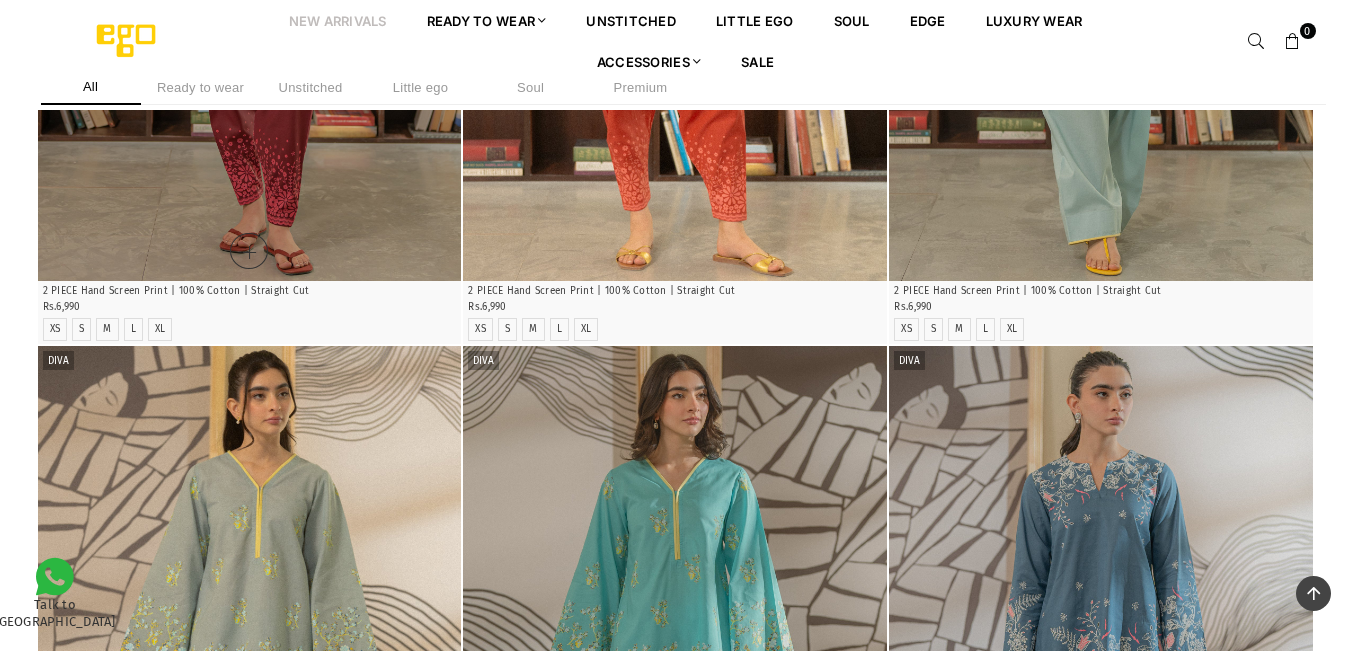 scroll, scrollTop: 1982, scrollLeft: 0, axis: vertical 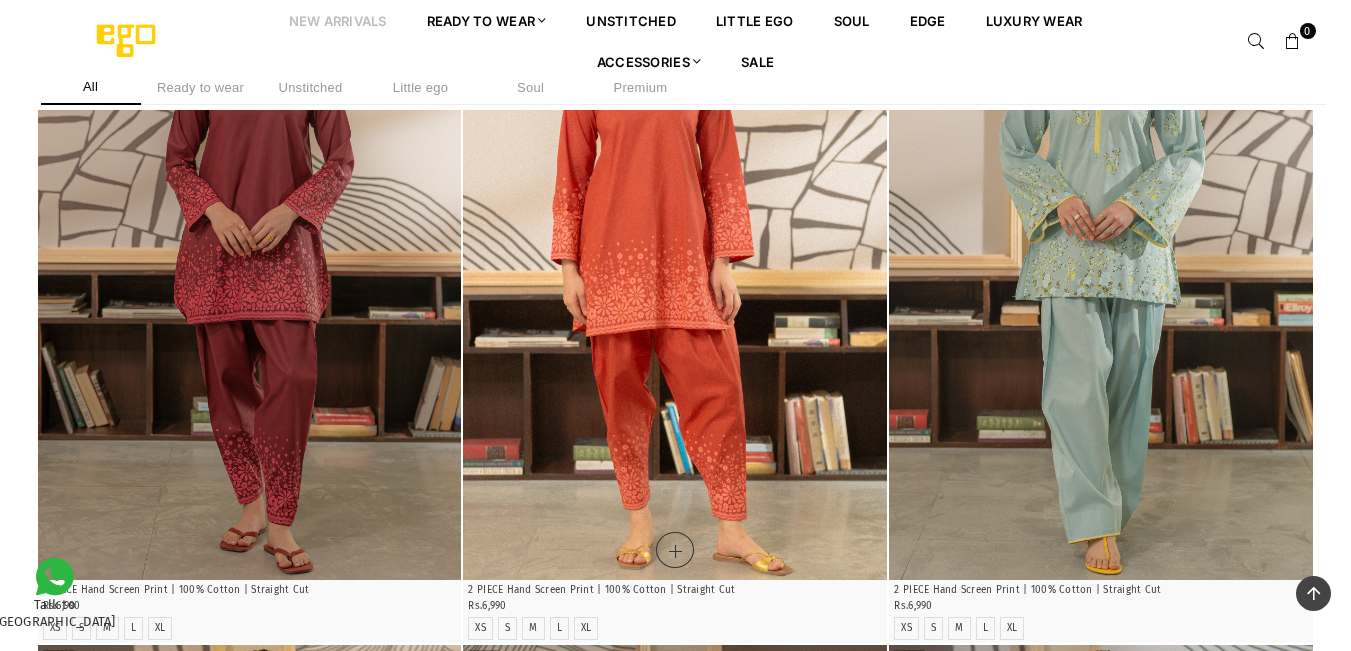 click at bounding box center (675, 262) 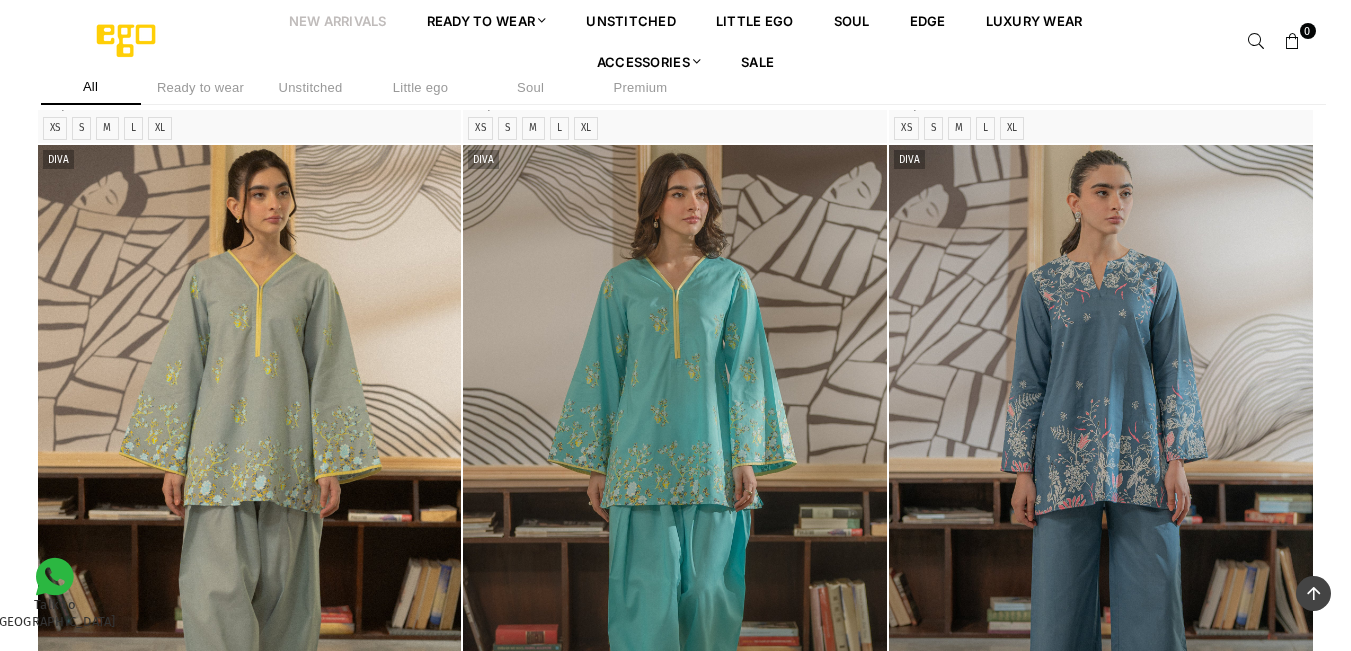 scroll, scrollTop: 2582, scrollLeft: 0, axis: vertical 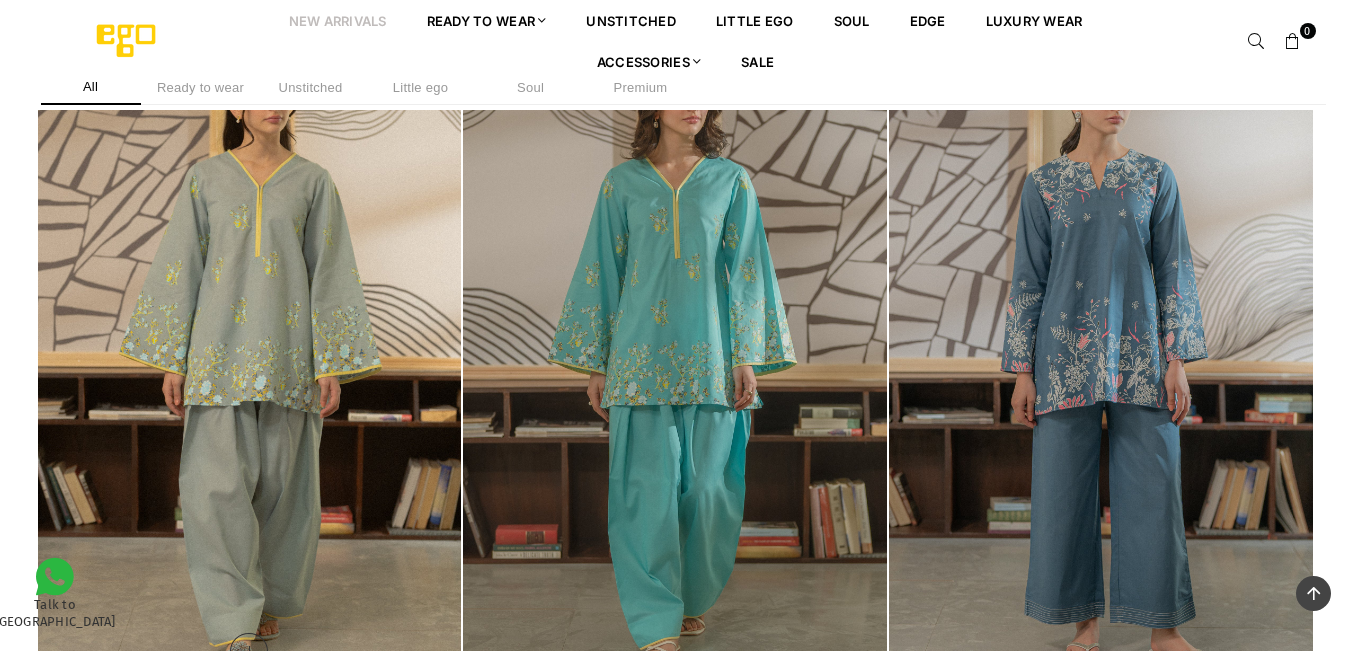 click at bounding box center [250, 363] 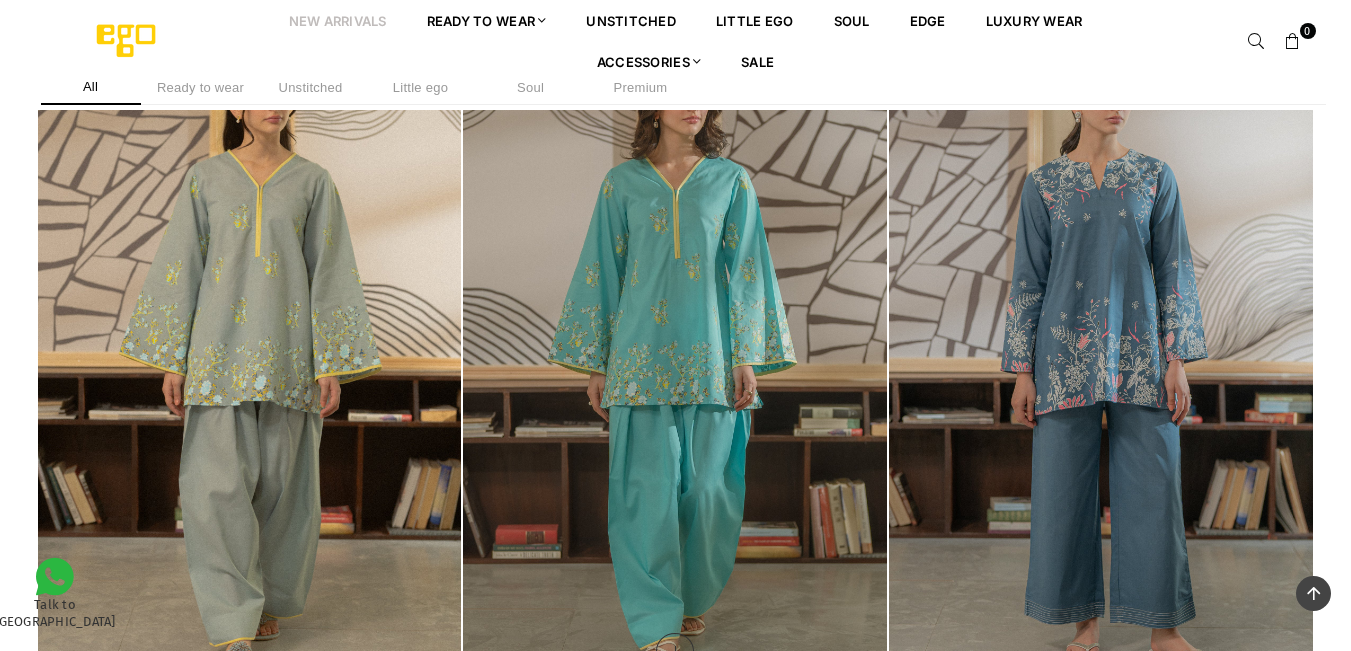 click at bounding box center [675, 363] 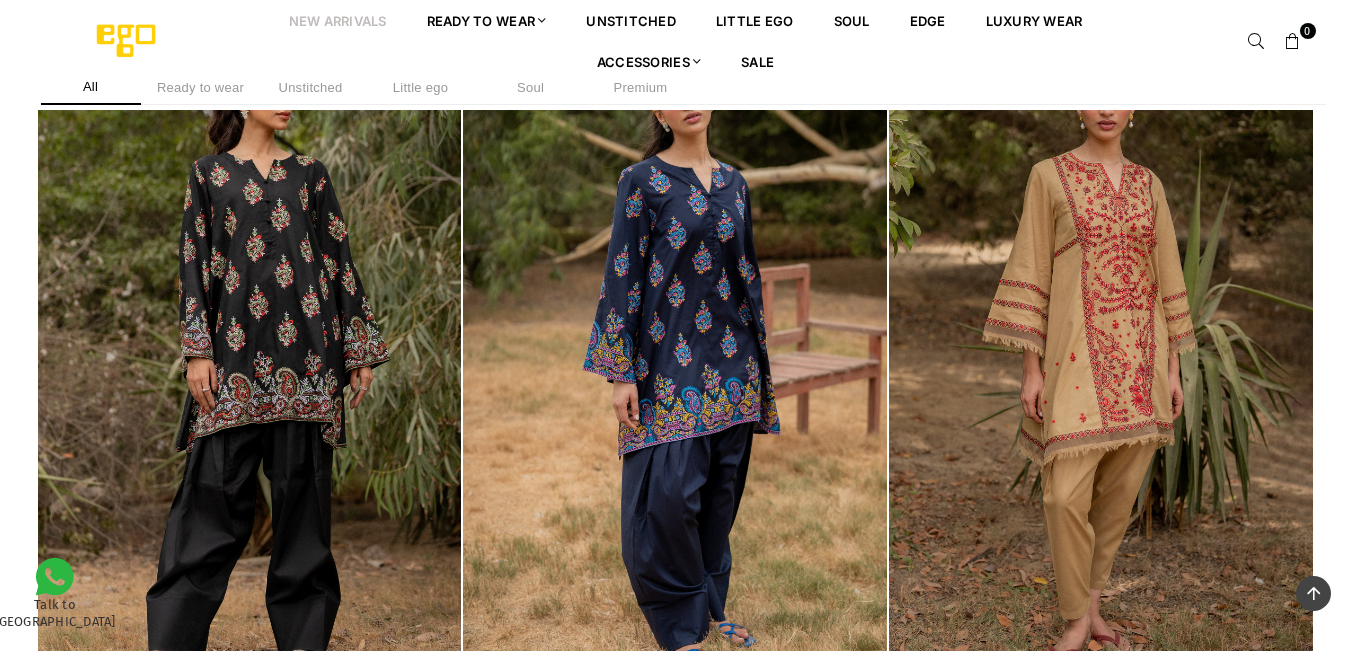 scroll, scrollTop: 3382, scrollLeft: 0, axis: vertical 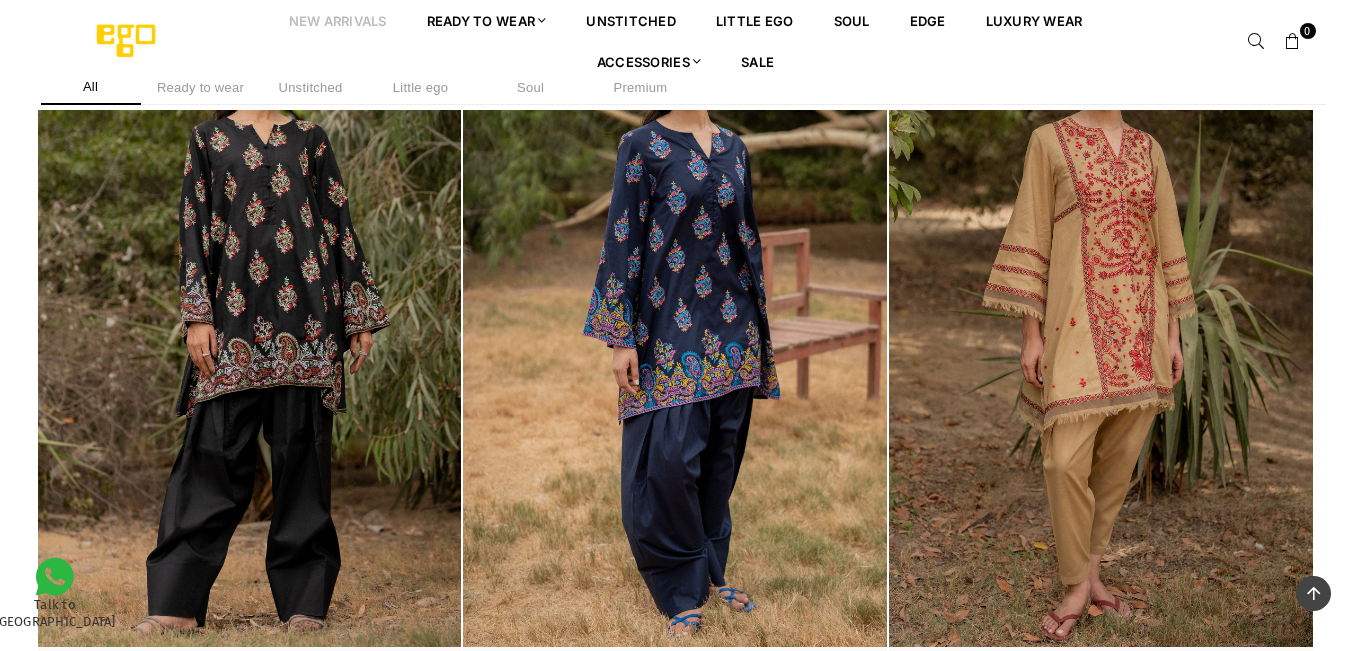 click at bounding box center (1101, -54) 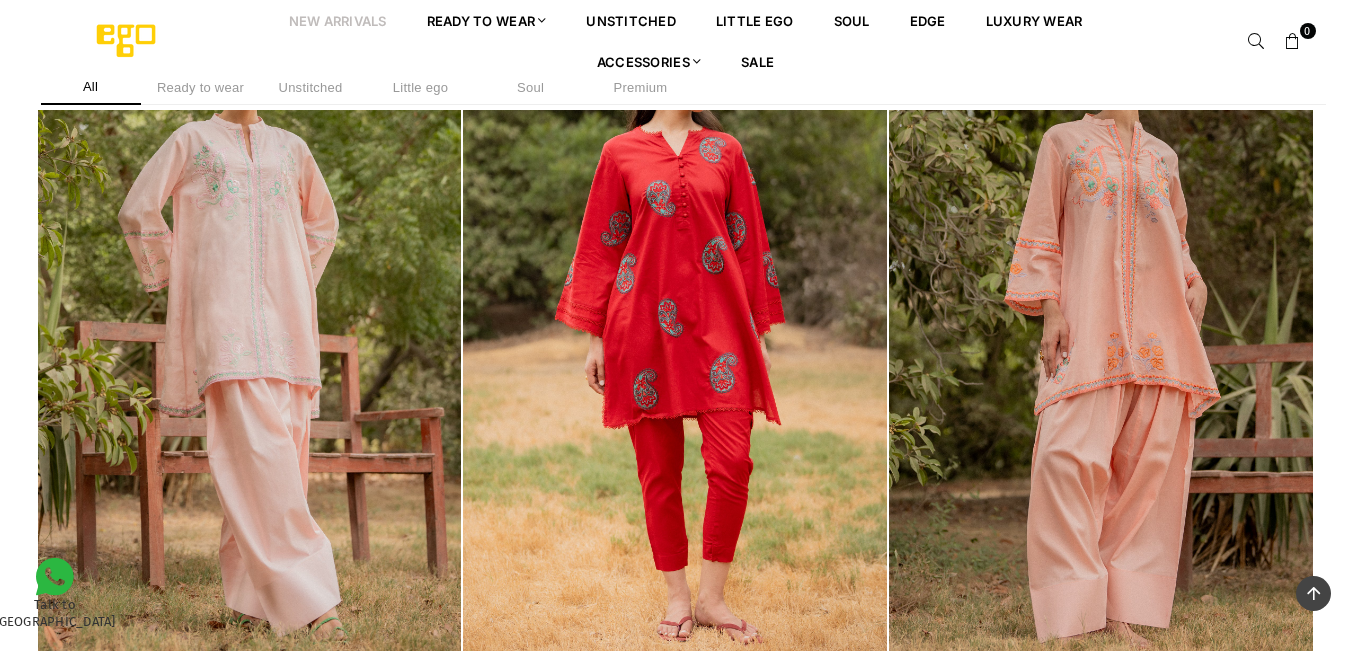 scroll, scrollTop: 4082, scrollLeft: 0, axis: vertical 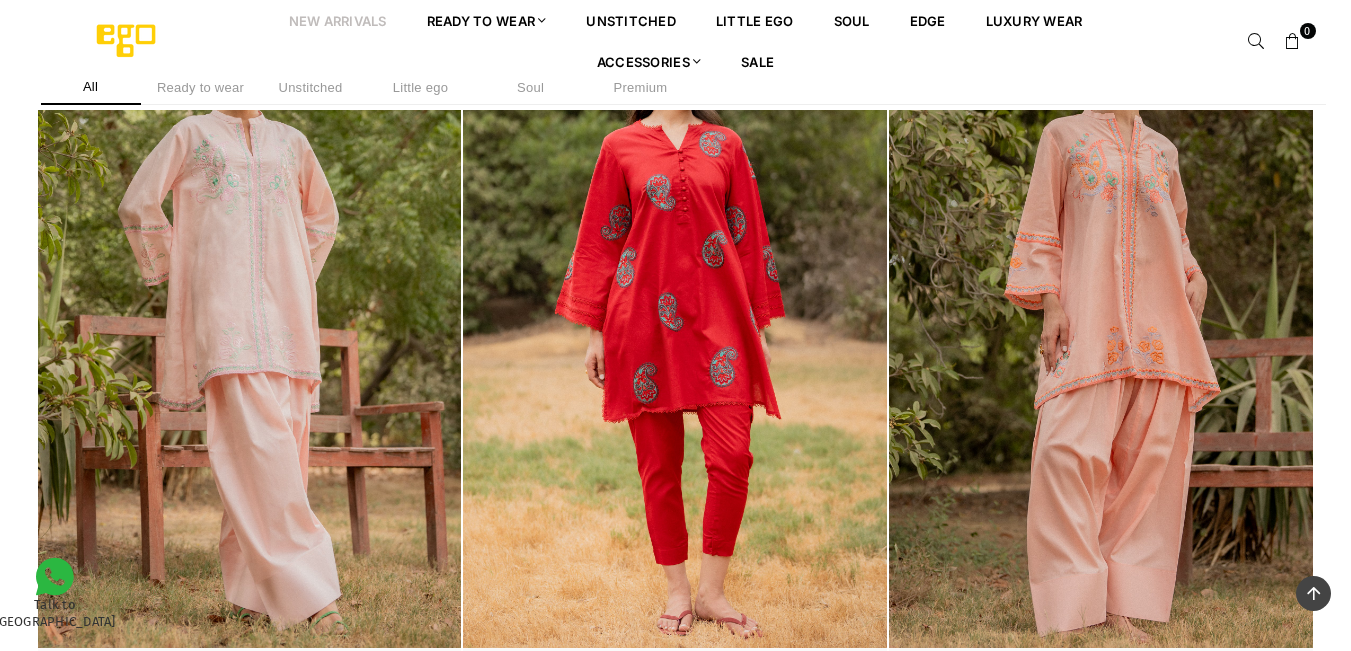 click at bounding box center (250, -371) 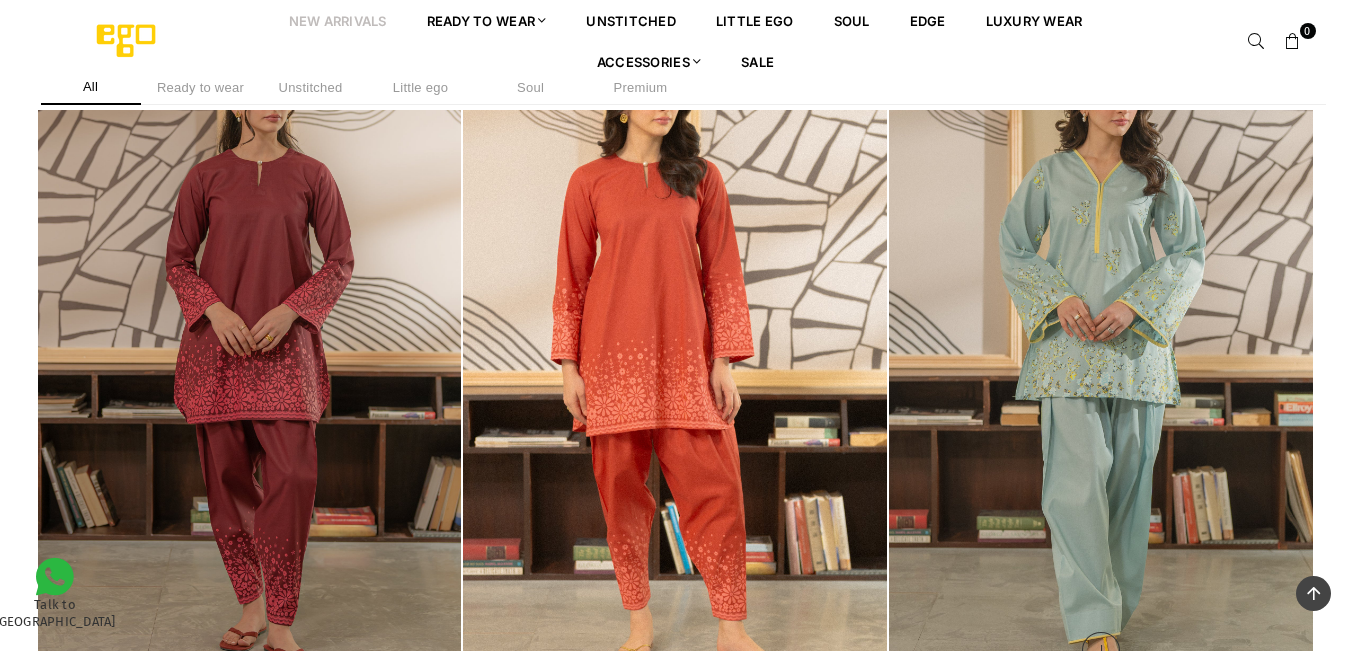 scroll, scrollTop: 1782, scrollLeft: 0, axis: vertical 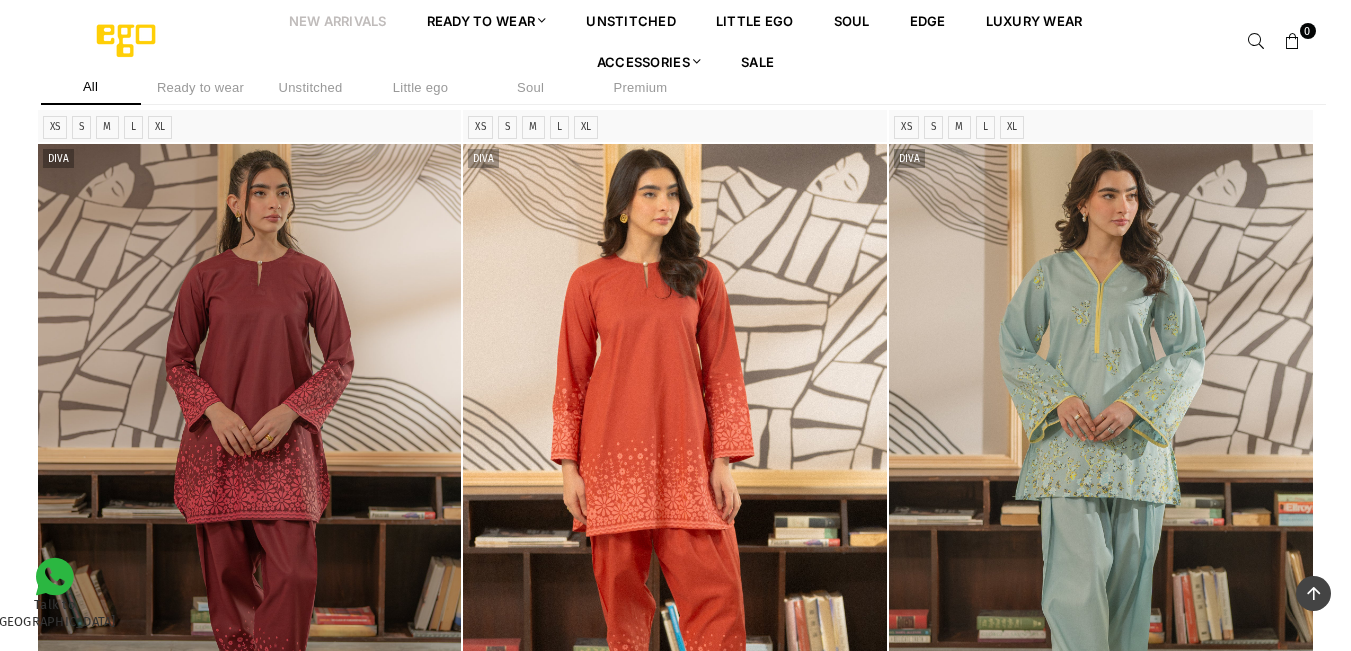 click at bounding box center (675, 462) 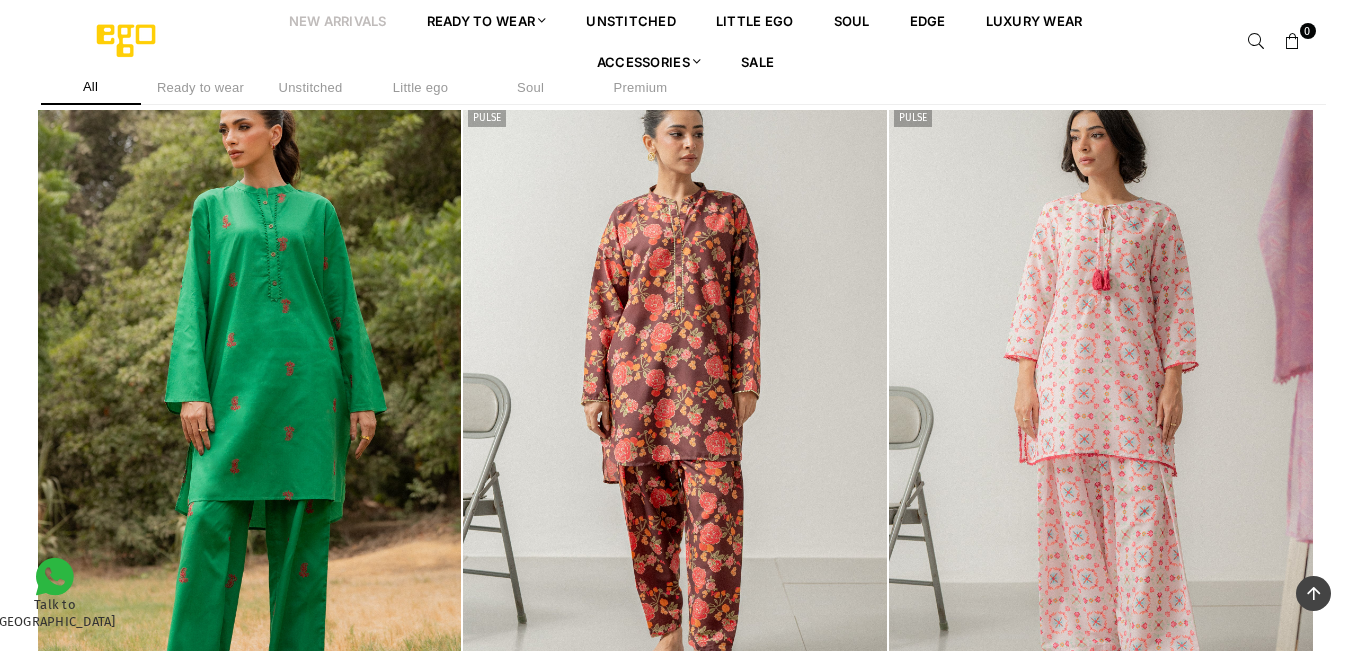 scroll, scrollTop: 4682, scrollLeft: 0, axis: vertical 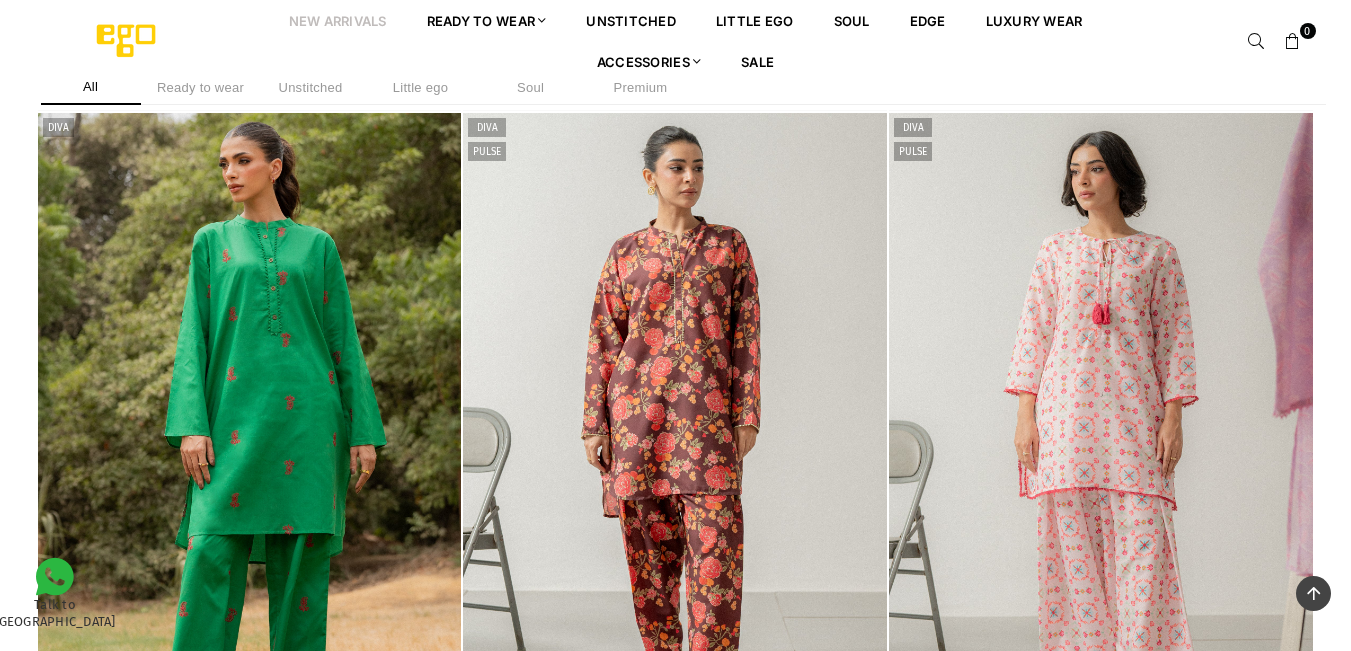 click at bounding box center (1101, -270) 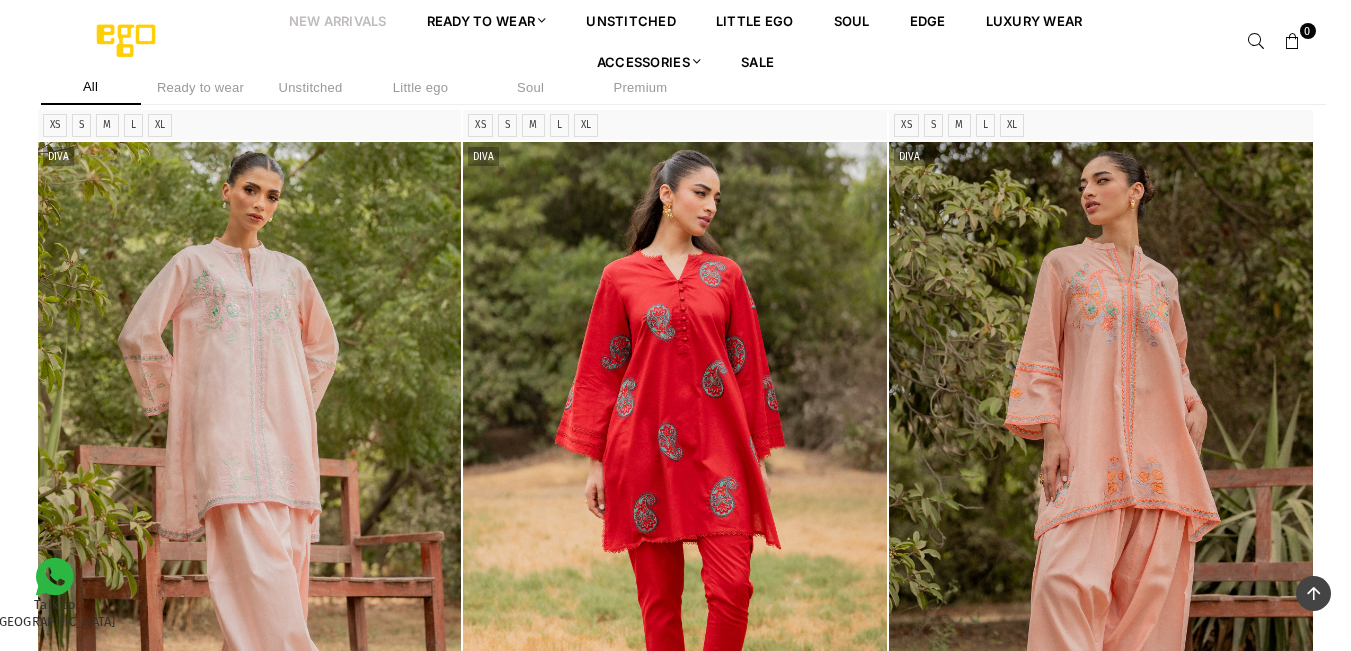 scroll, scrollTop: 3982, scrollLeft: 0, axis: vertical 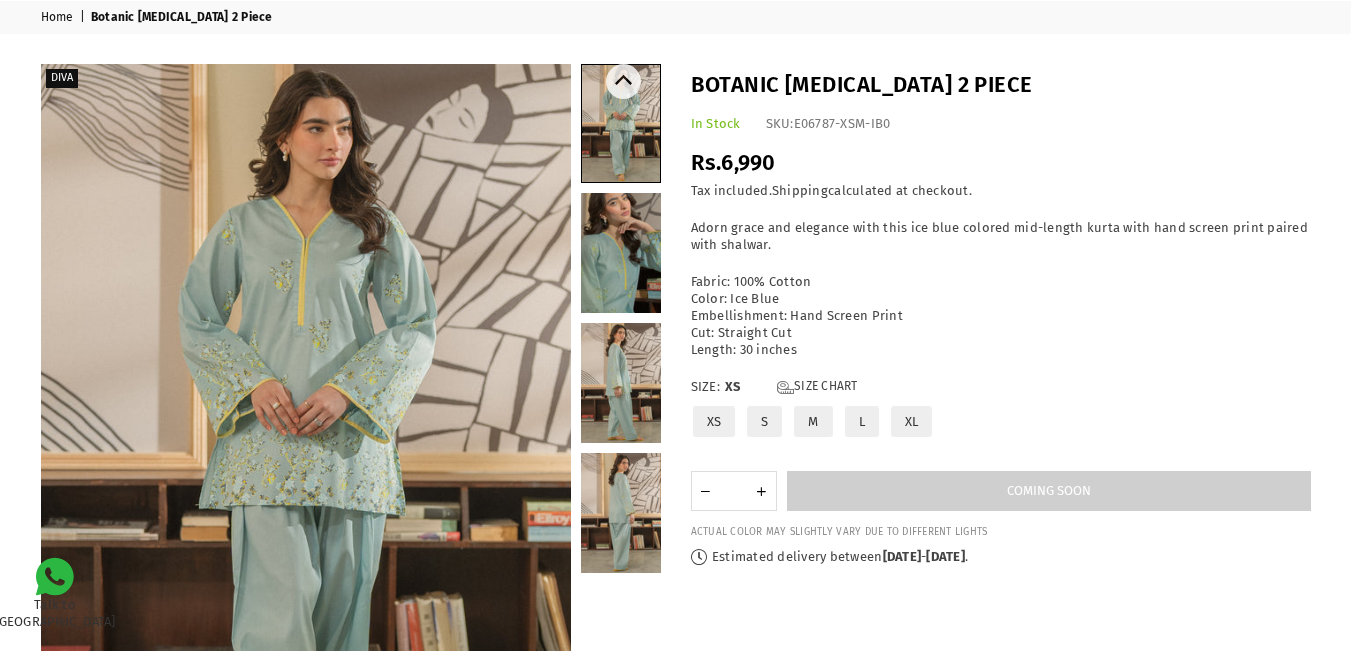 click at bounding box center [621, 253] 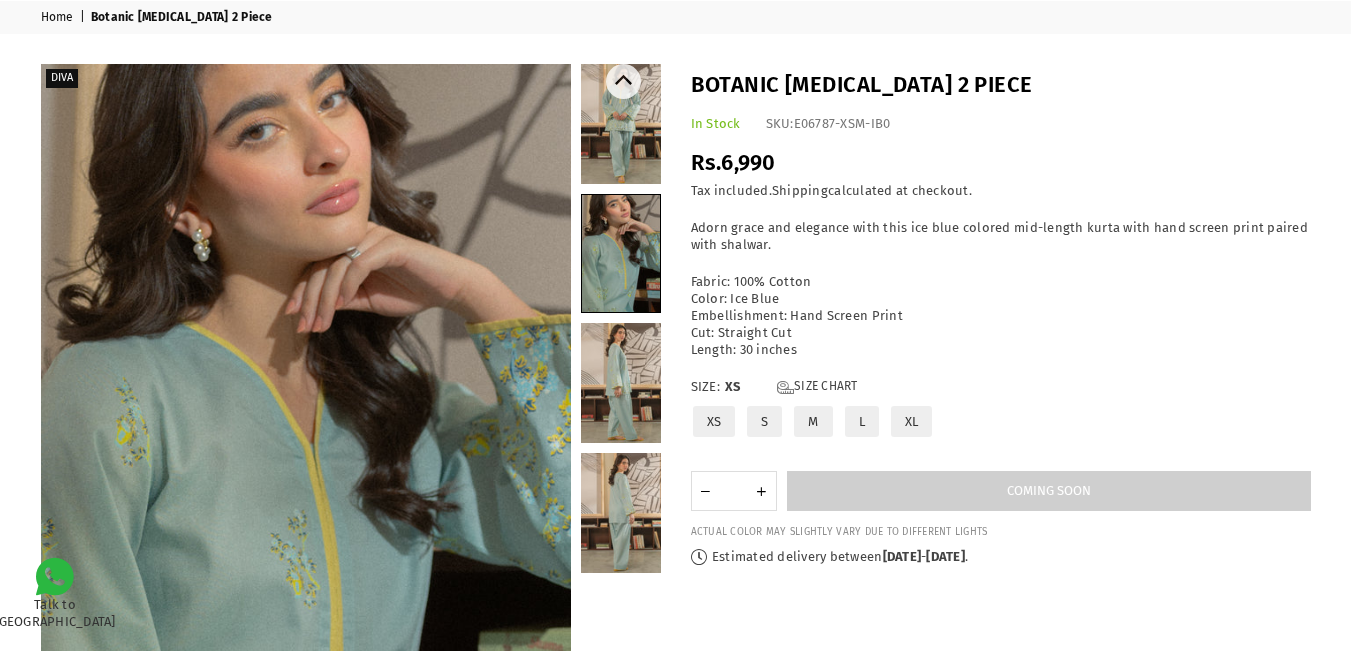 click at bounding box center [621, 383] 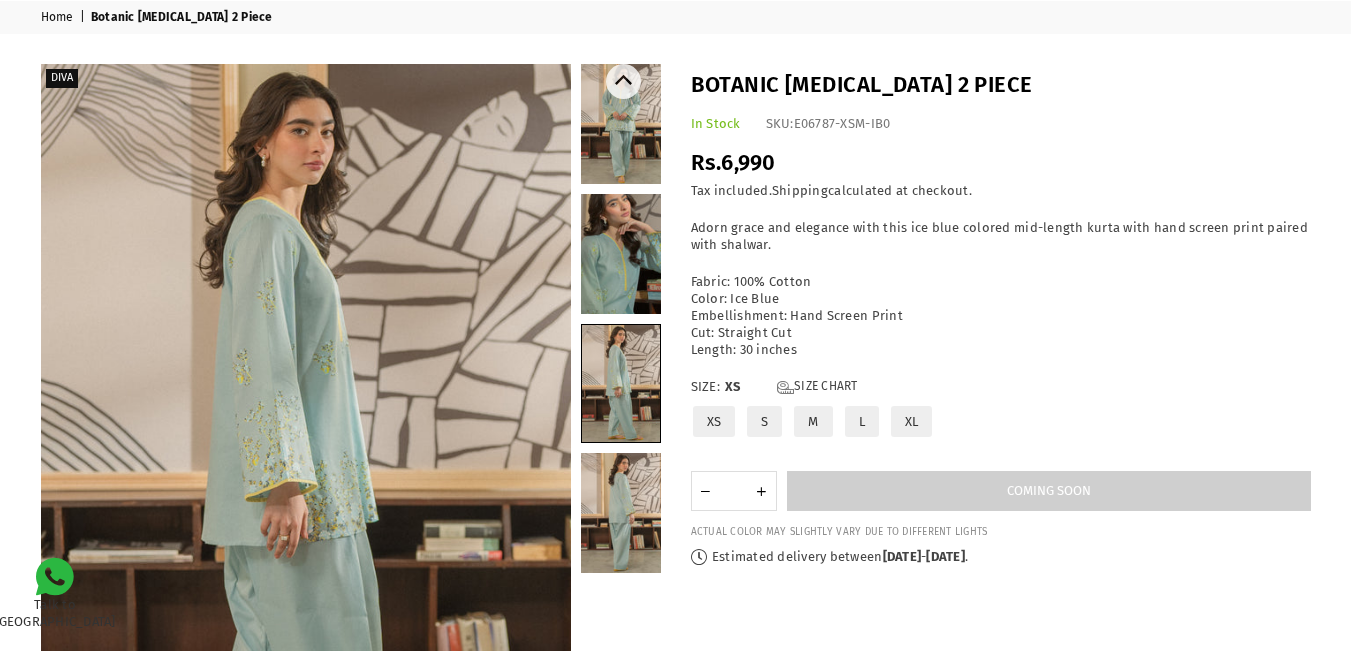 scroll, scrollTop: 264, scrollLeft: 0, axis: vertical 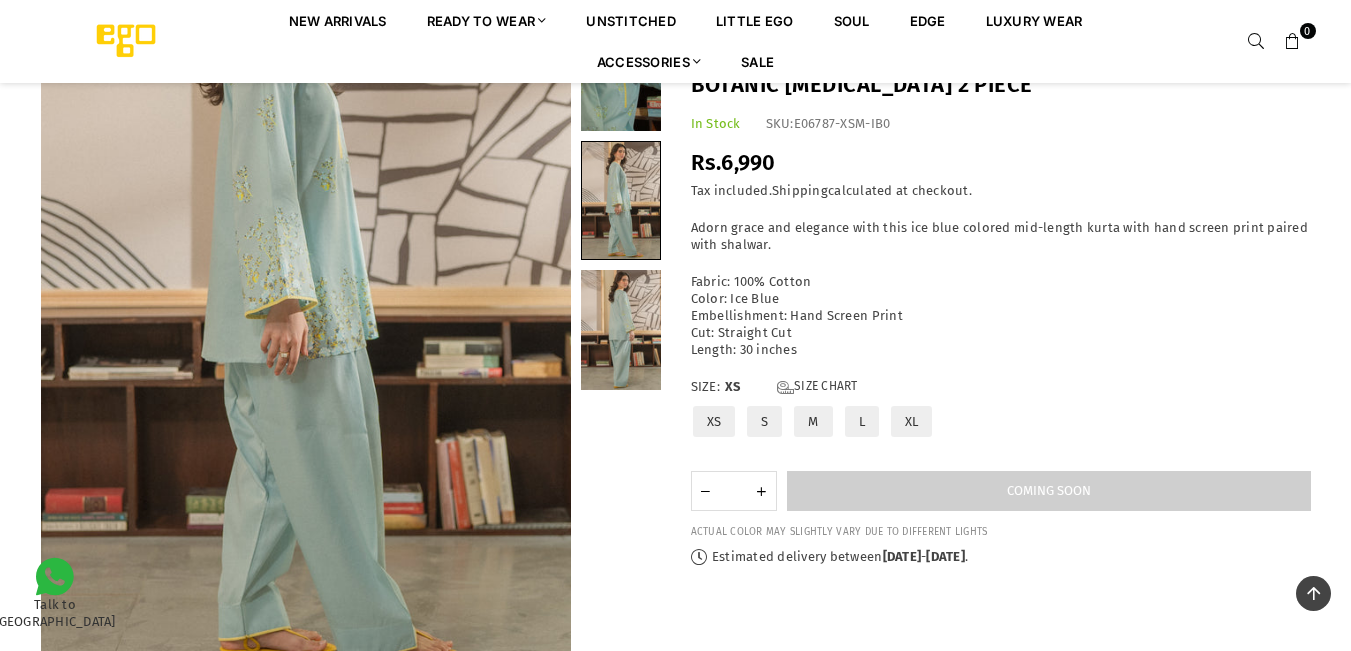 click at bounding box center (621, 330) 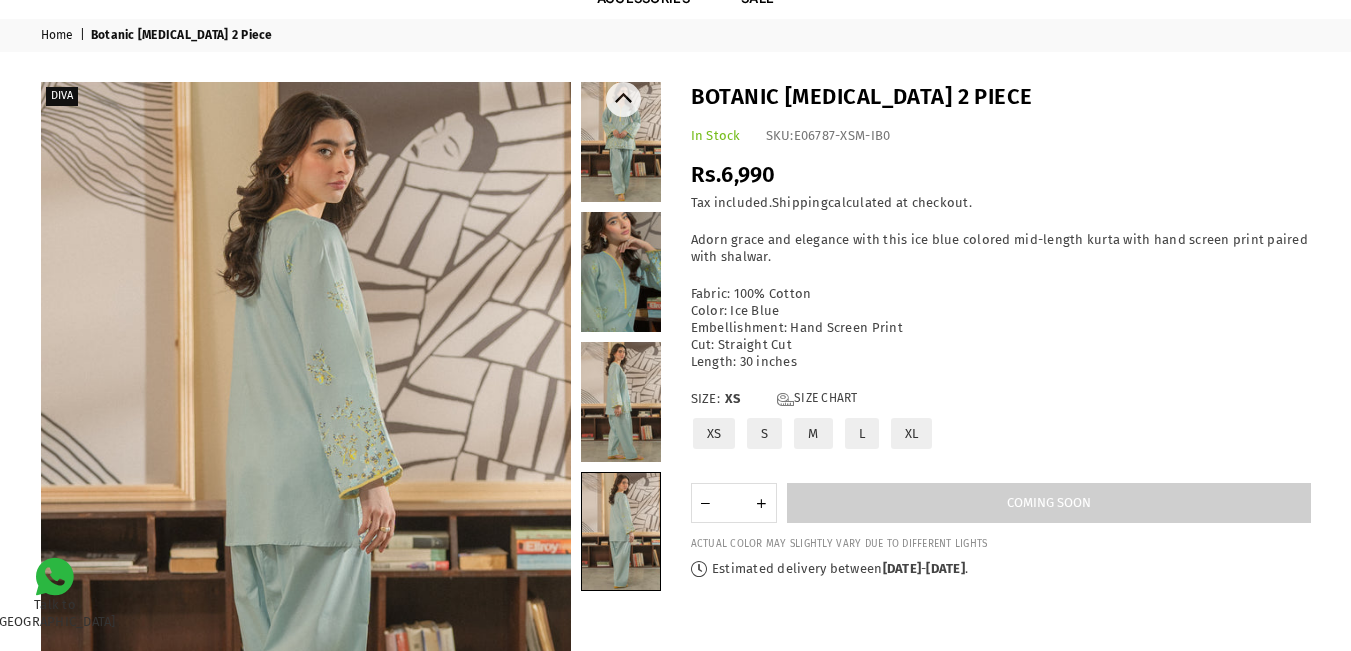 scroll, scrollTop: 0, scrollLeft: 0, axis: both 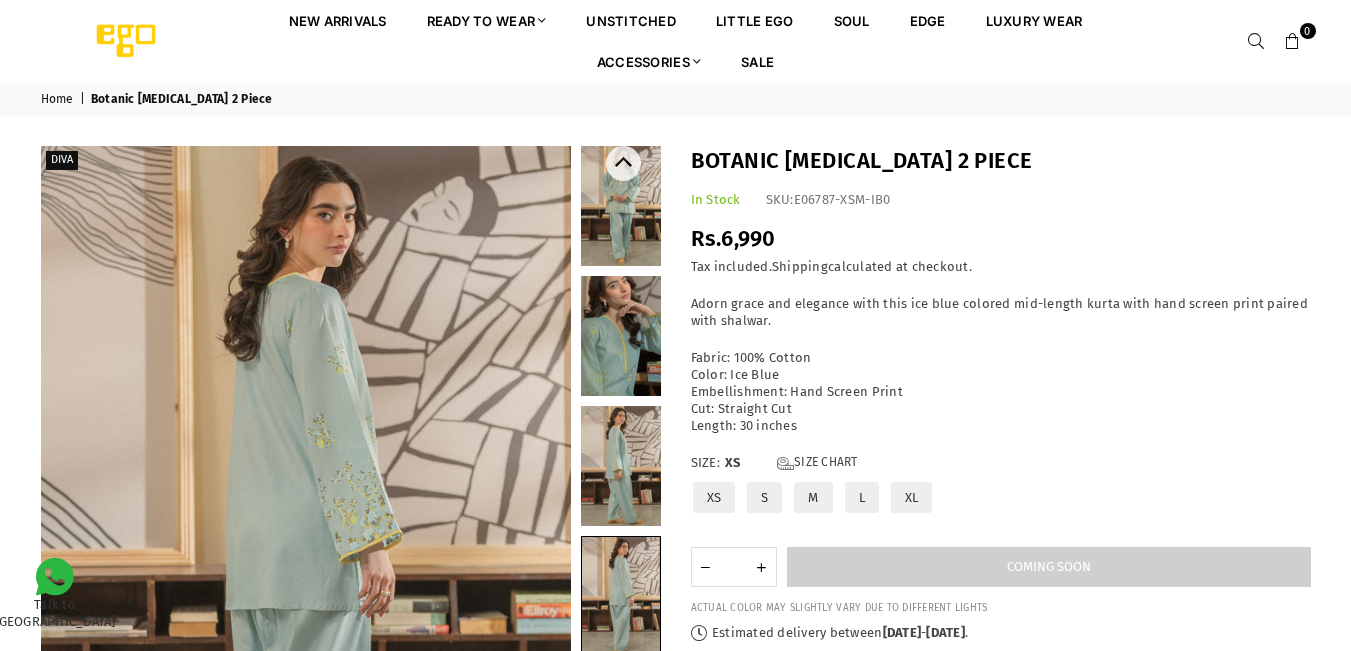 click at bounding box center (621, 206) 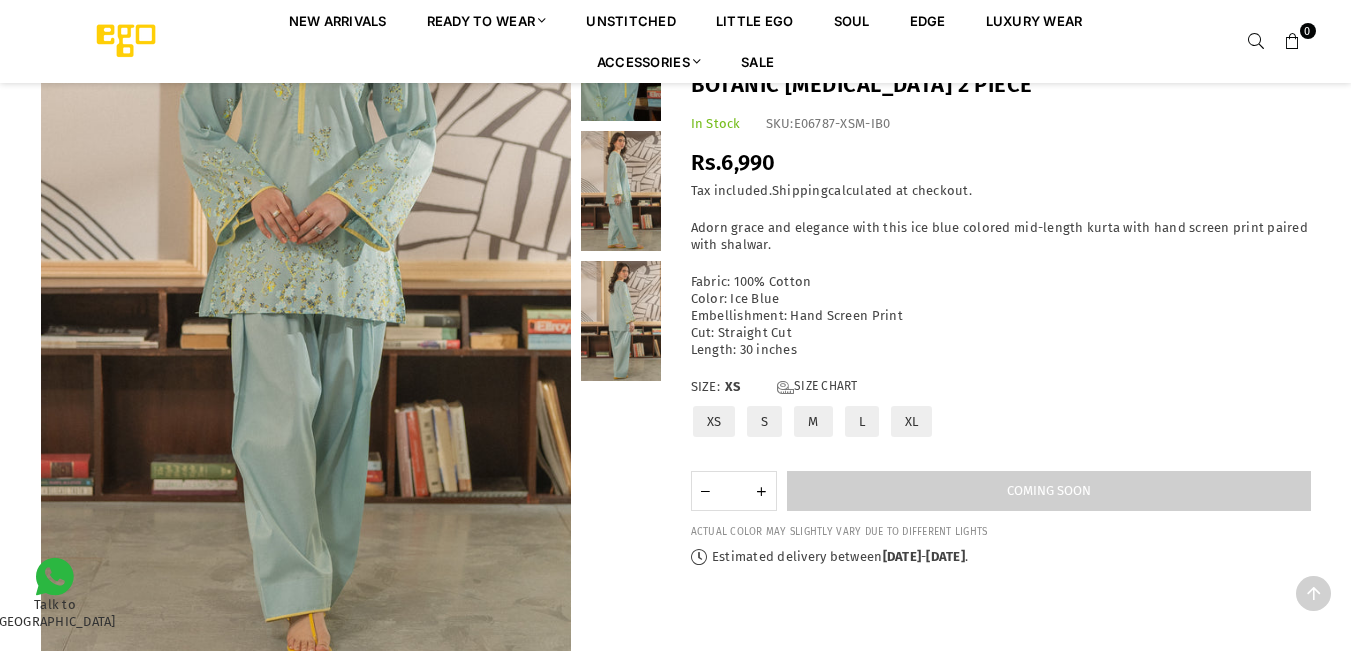 scroll, scrollTop: 282, scrollLeft: 0, axis: vertical 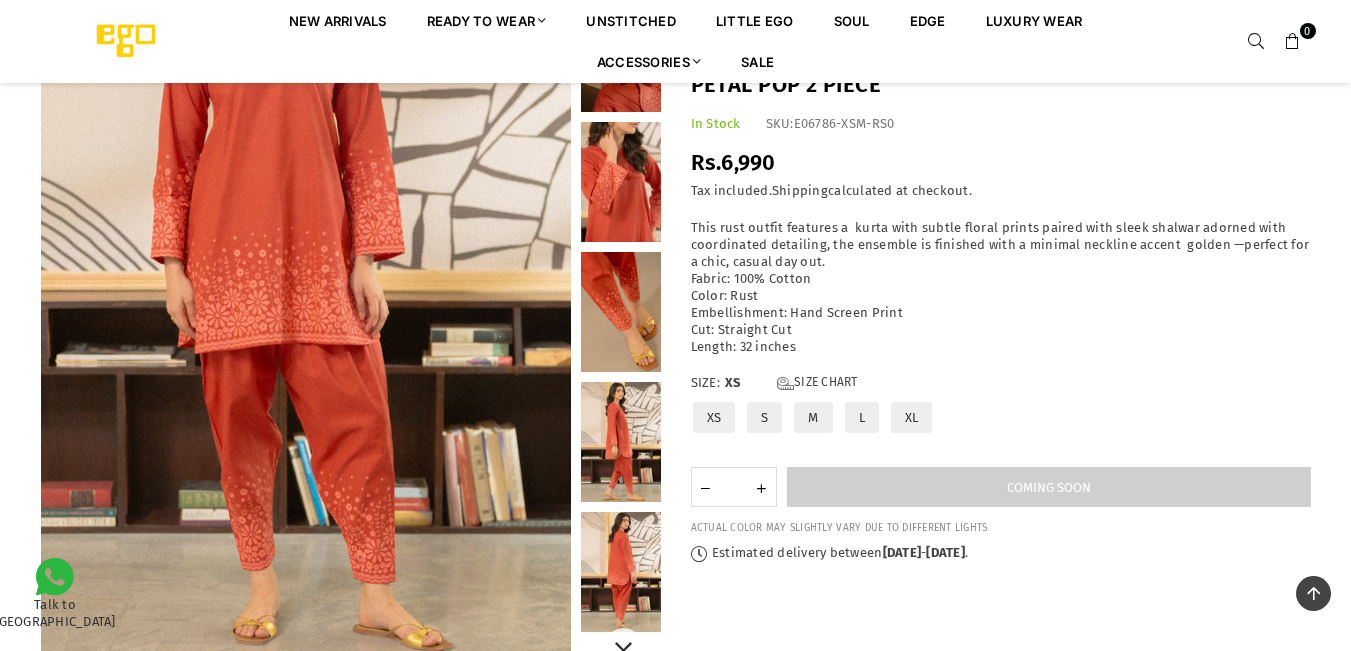 click at bounding box center (621, 442) 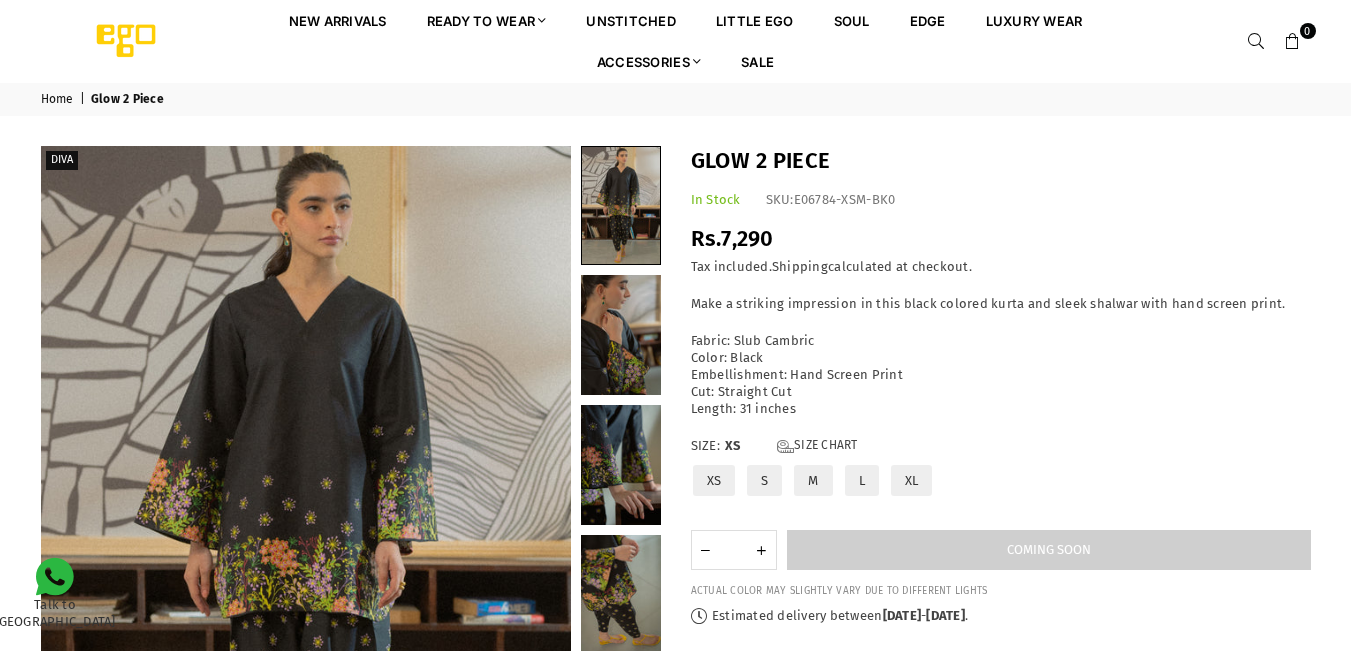scroll, scrollTop: 0, scrollLeft: 0, axis: both 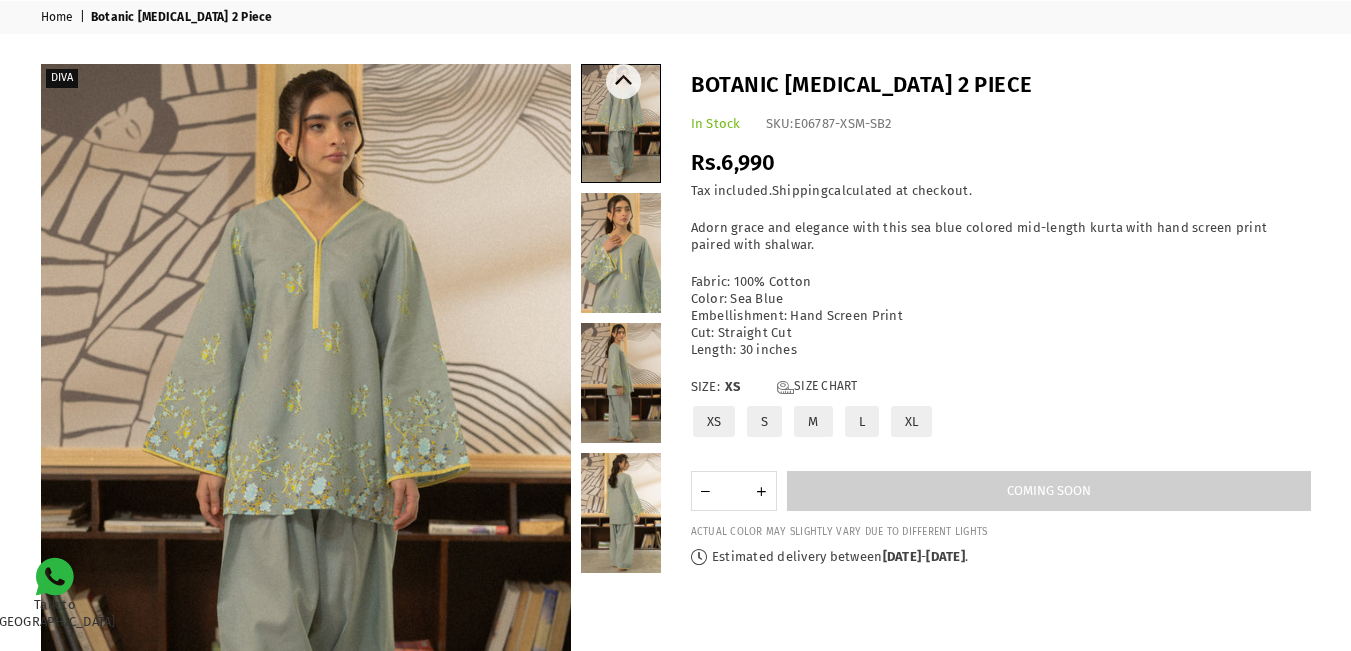 click at bounding box center [621, 513] 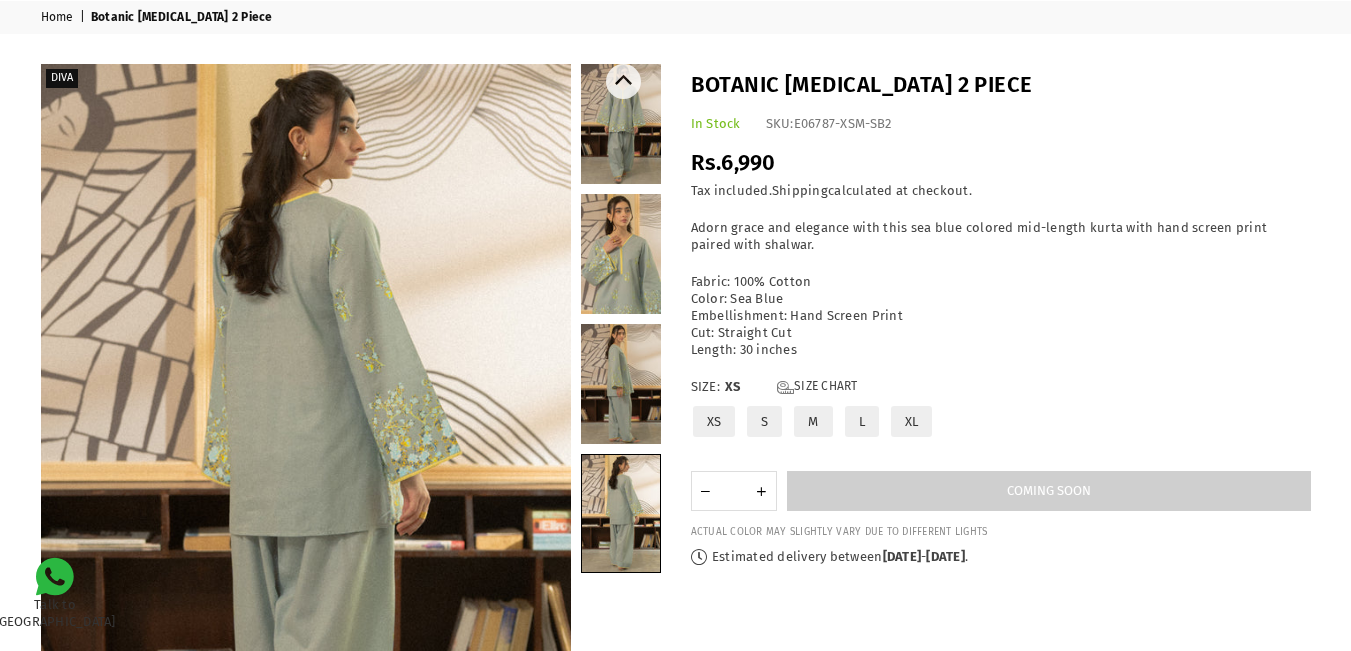 click at bounding box center [621, 384] 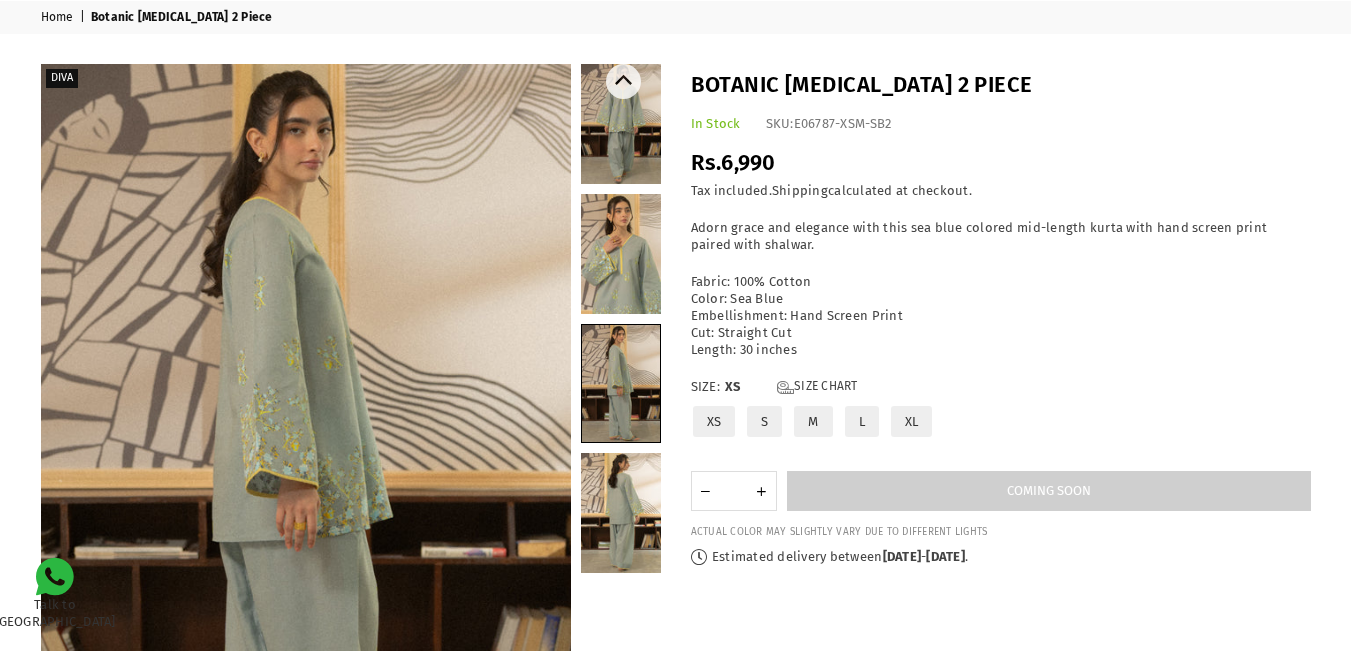 click at bounding box center (621, 254) 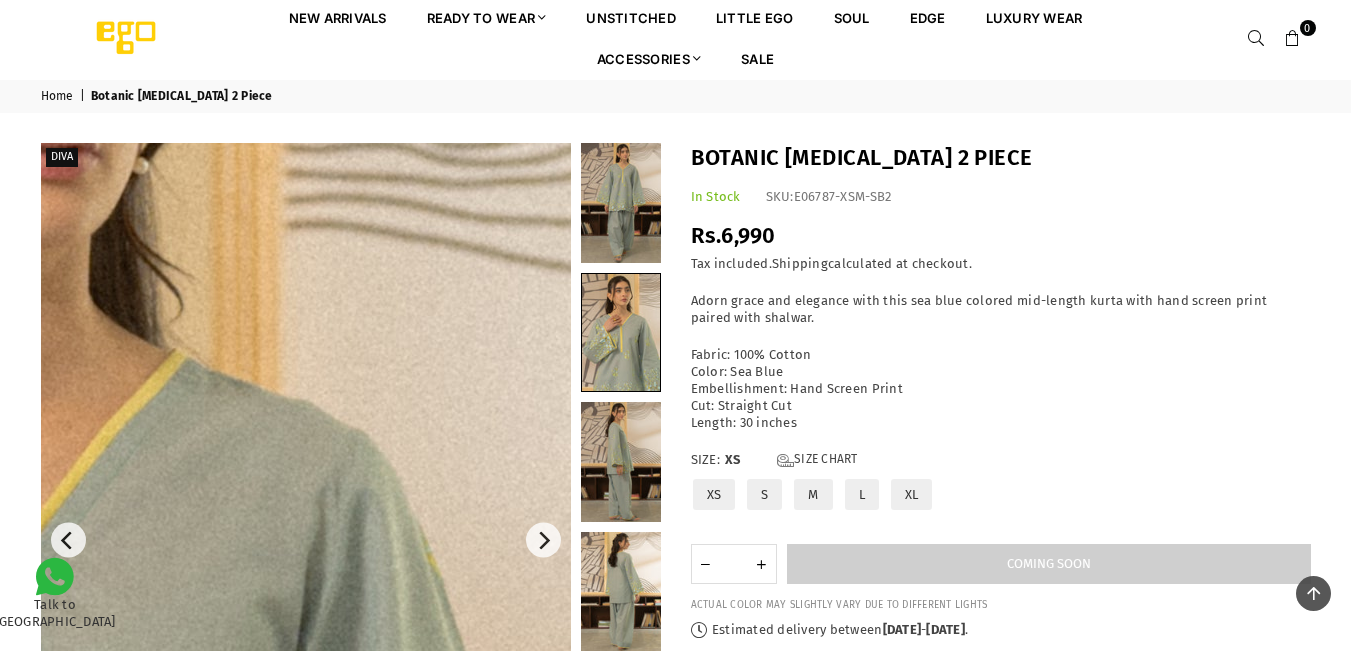 scroll, scrollTop: 0, scrollLeft: 0, axis: both 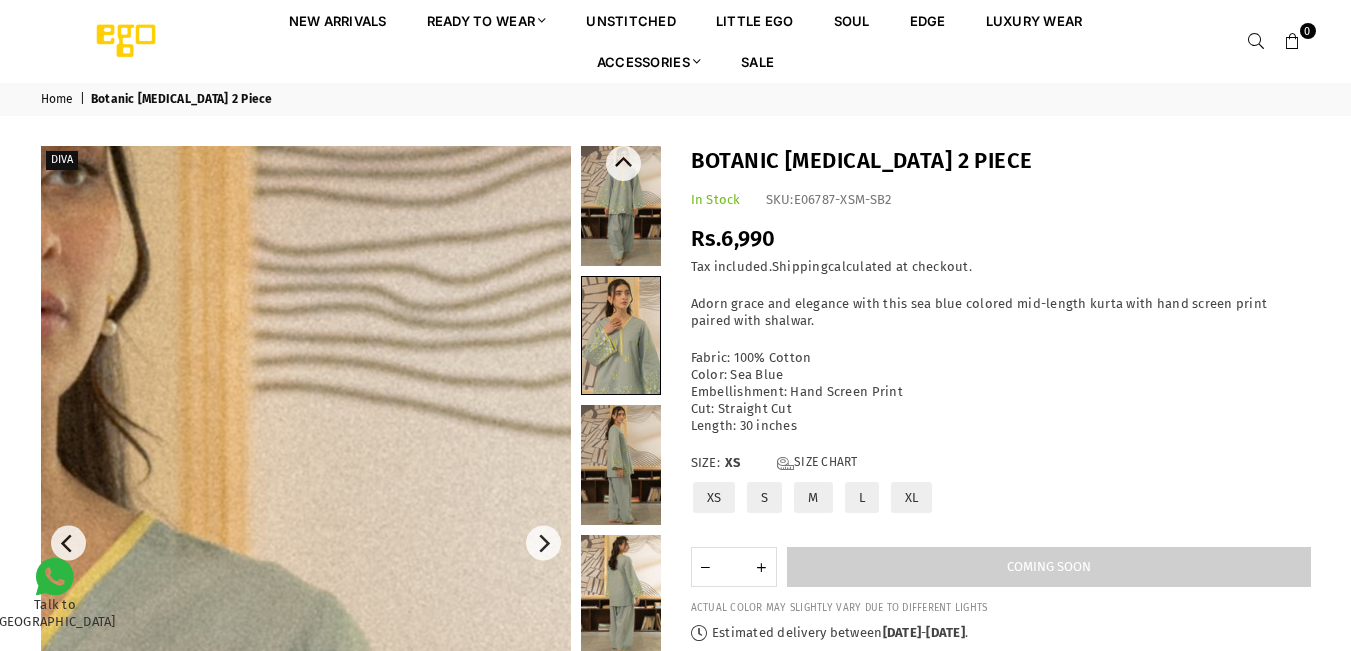 click at bounding box center [621, 335] 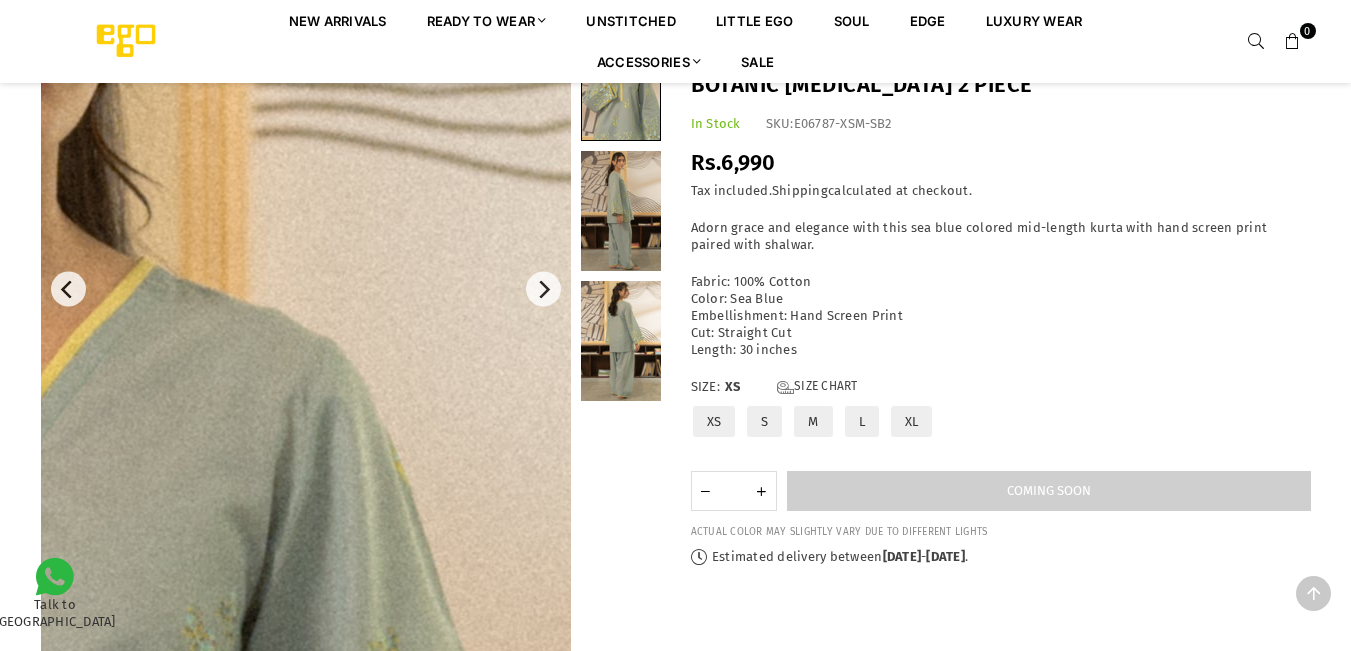 scroll, scrollTop: 282, scrollLeft: 0, axis: vertical 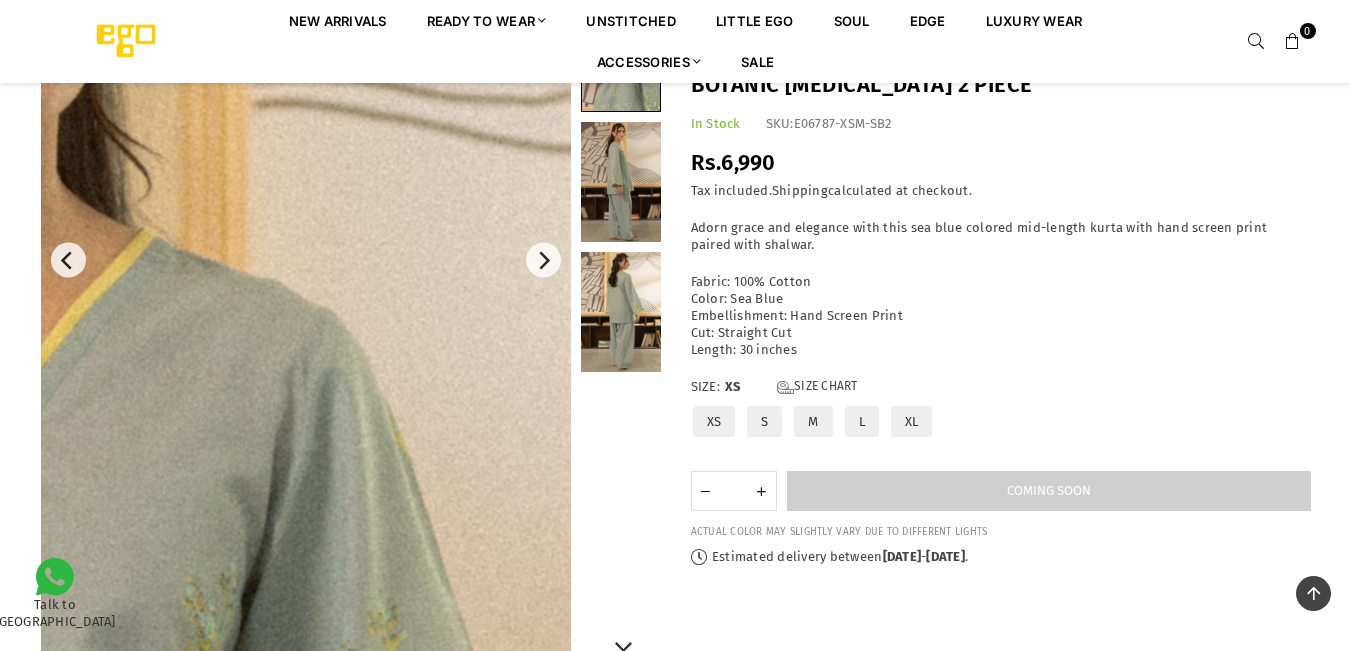 click at bounding box center [621, 312] 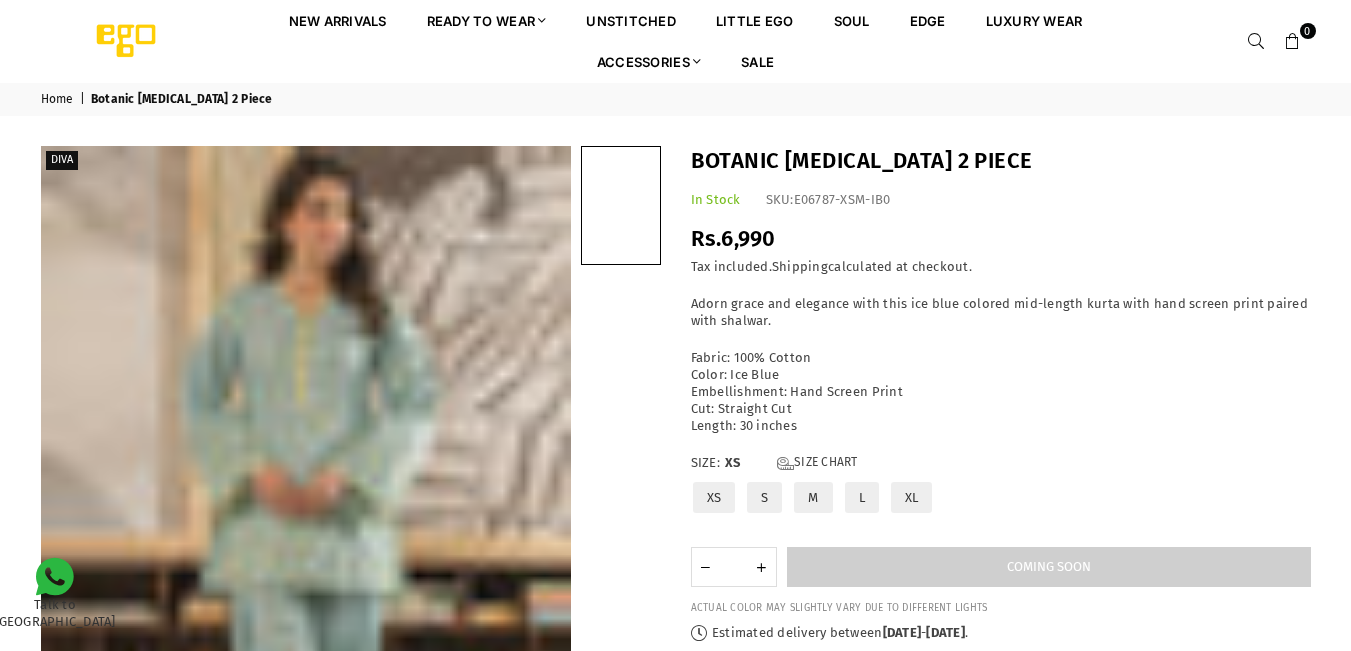 scroll, scrollTop: 0, scrollLeft: 0, axis: both 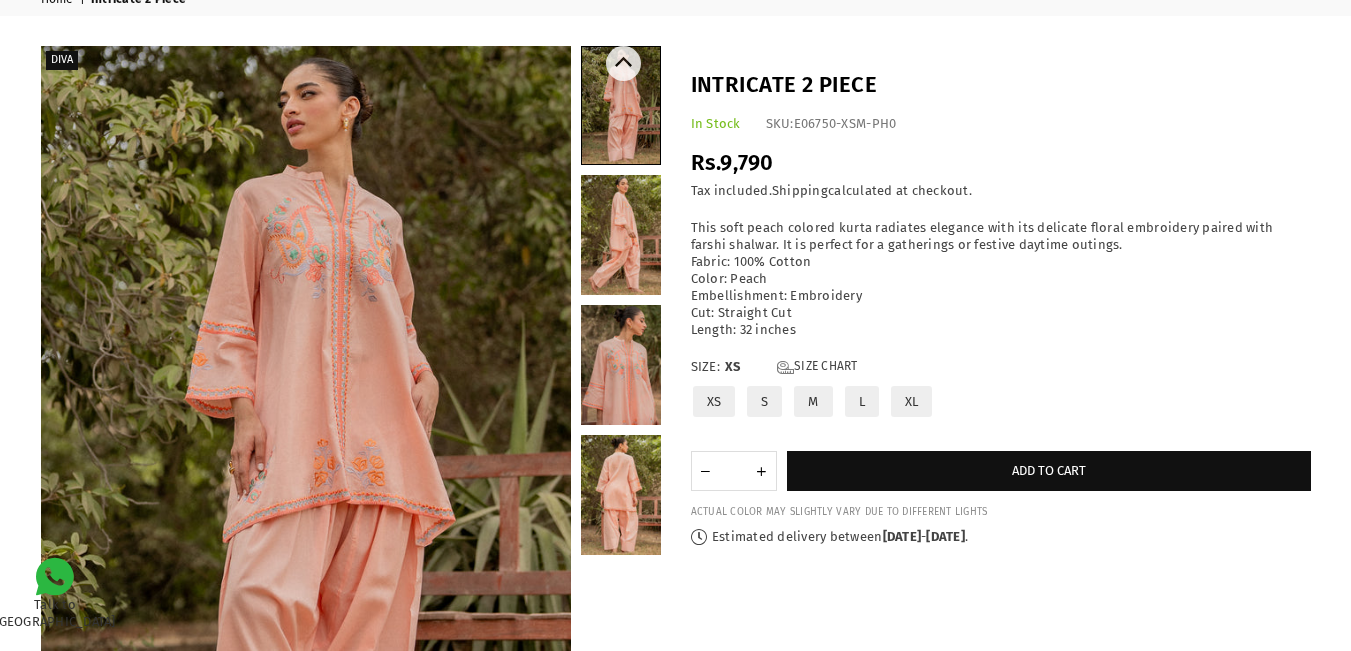 click at bounding box center (621, 495) 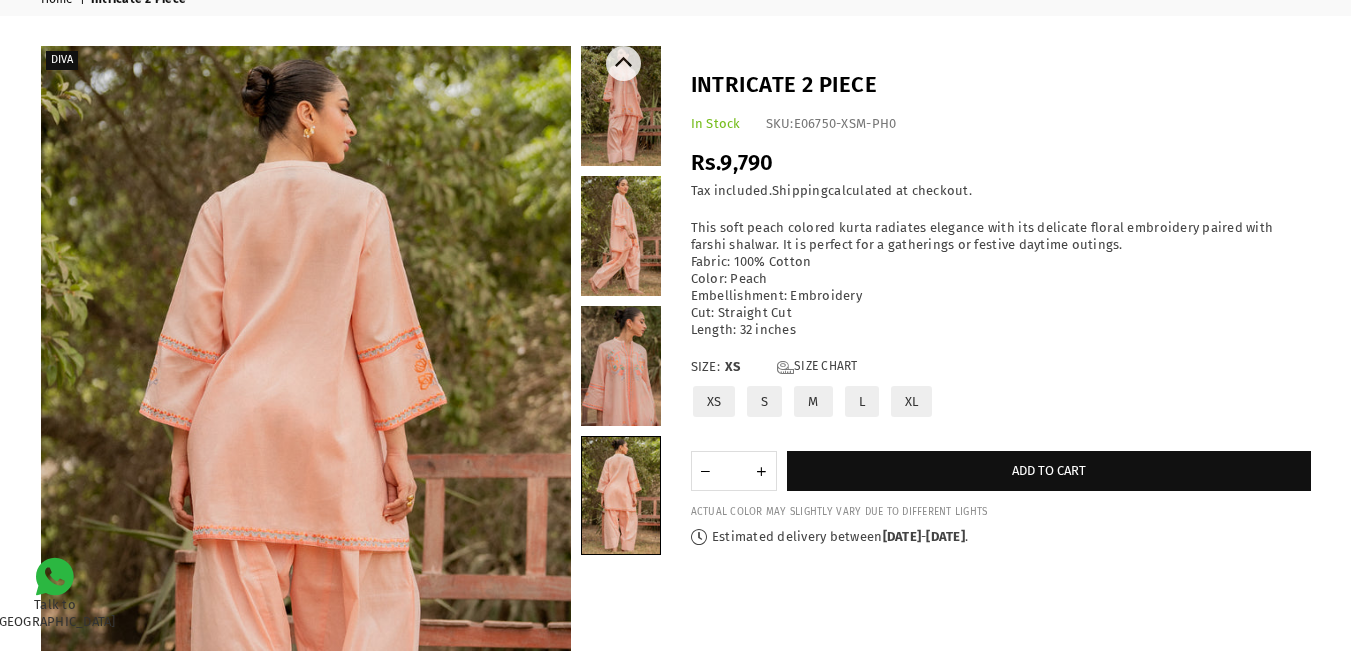 click at bounding box center [621, 366] 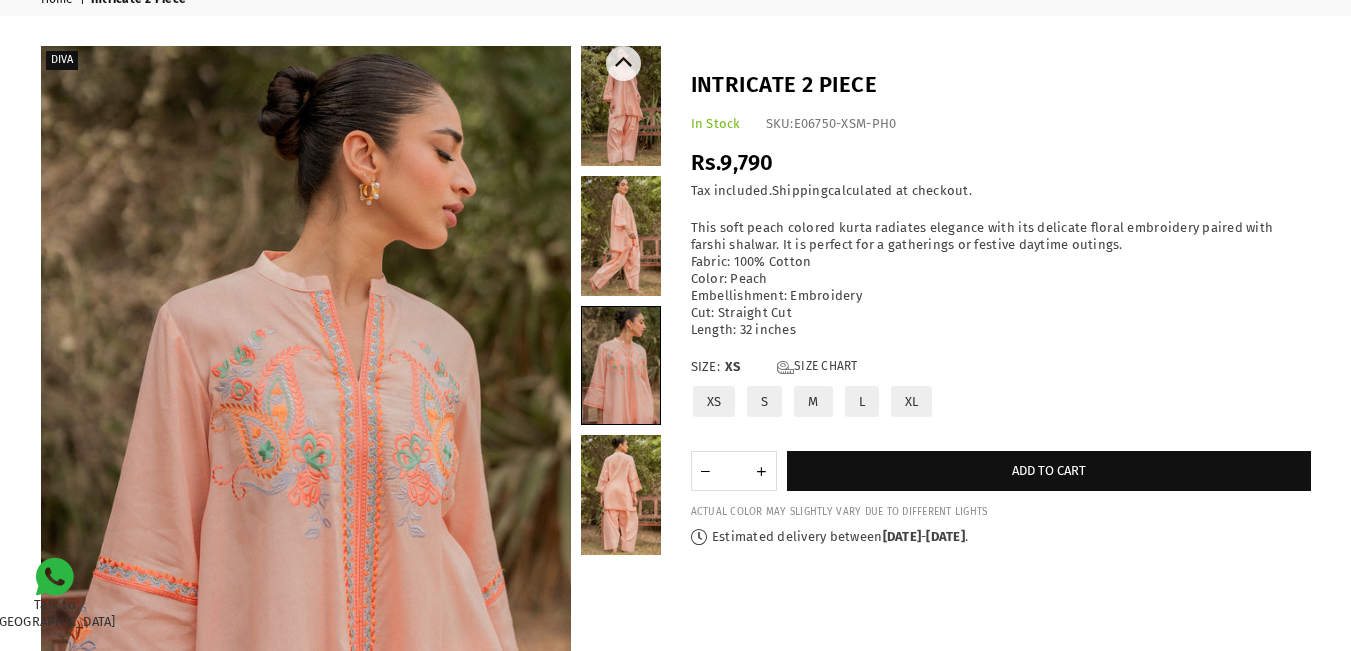 click at bounding box center (621, 495) 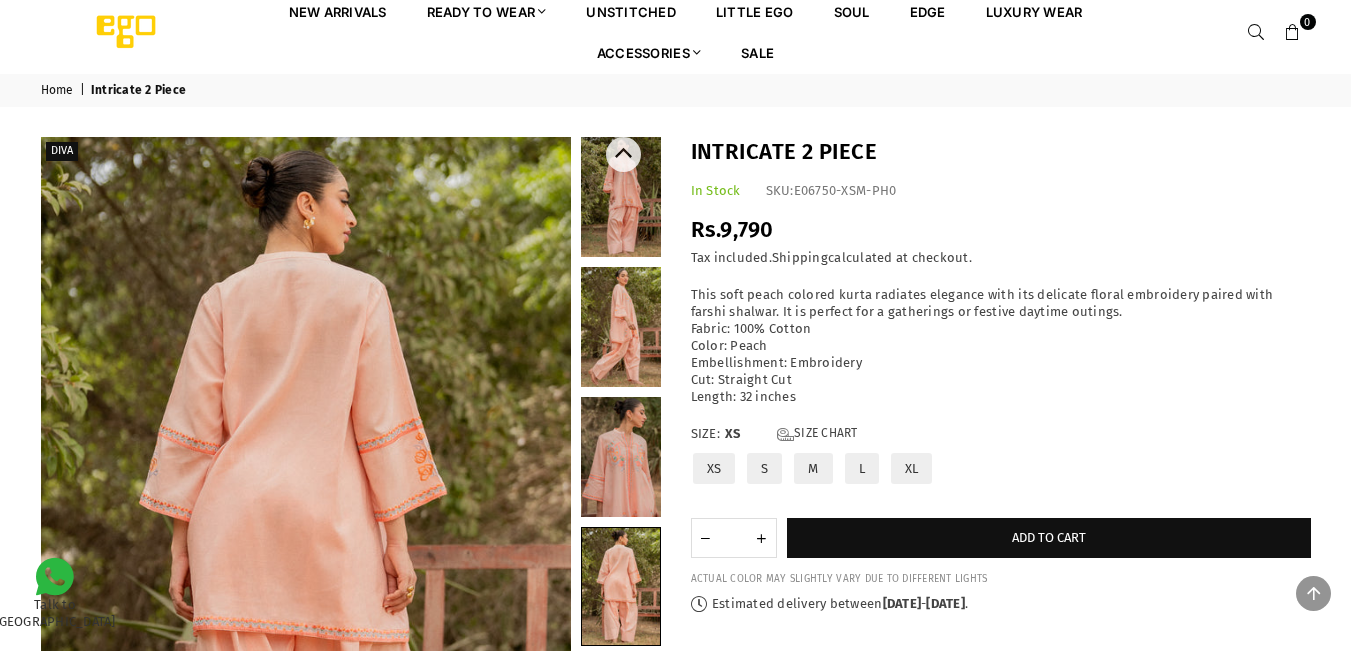 scroll, scrollTop: 0, scrollLeft: 0, axis: both 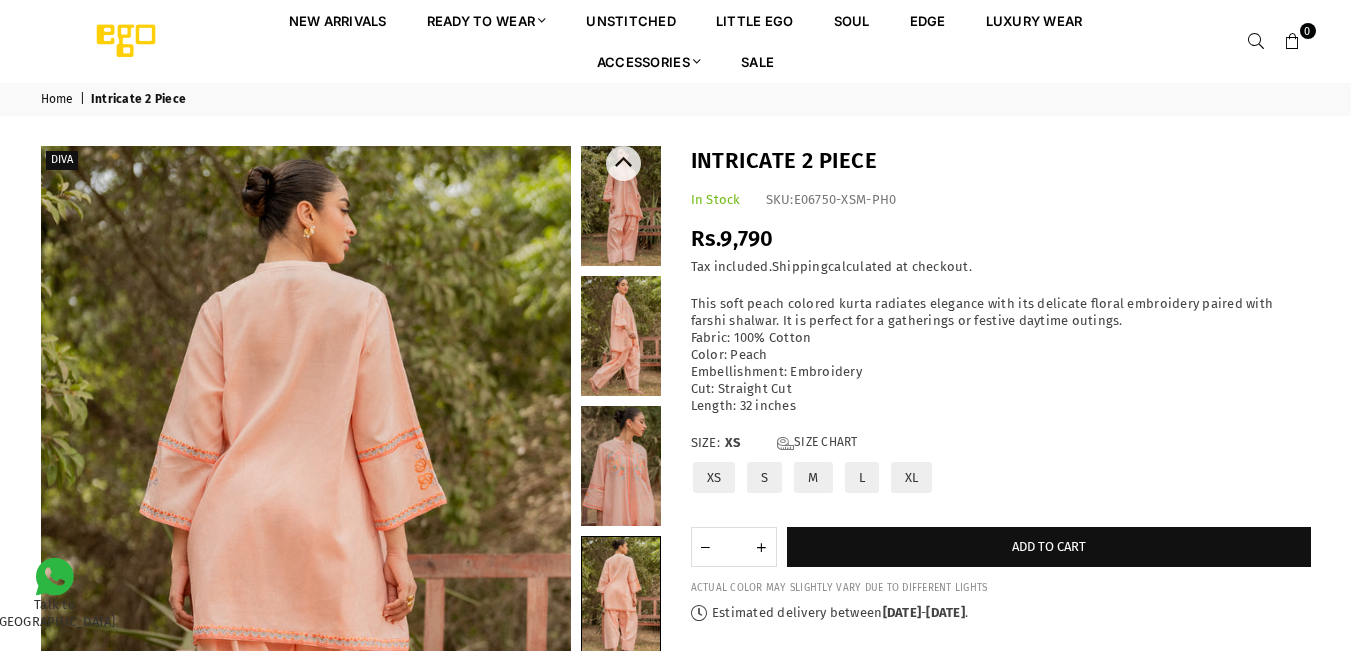 click at bounding box center (621, 336) 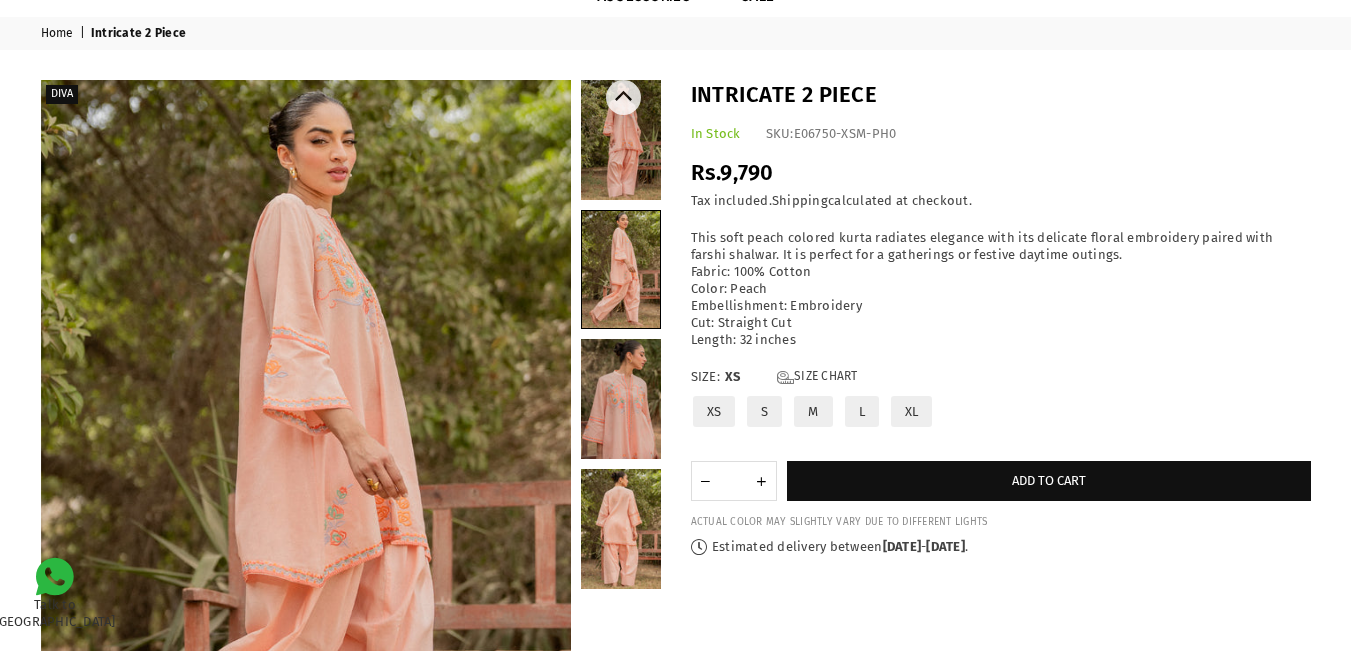 scroll, scrollTop: 382, scrollLeft: 0, axis: vertical 